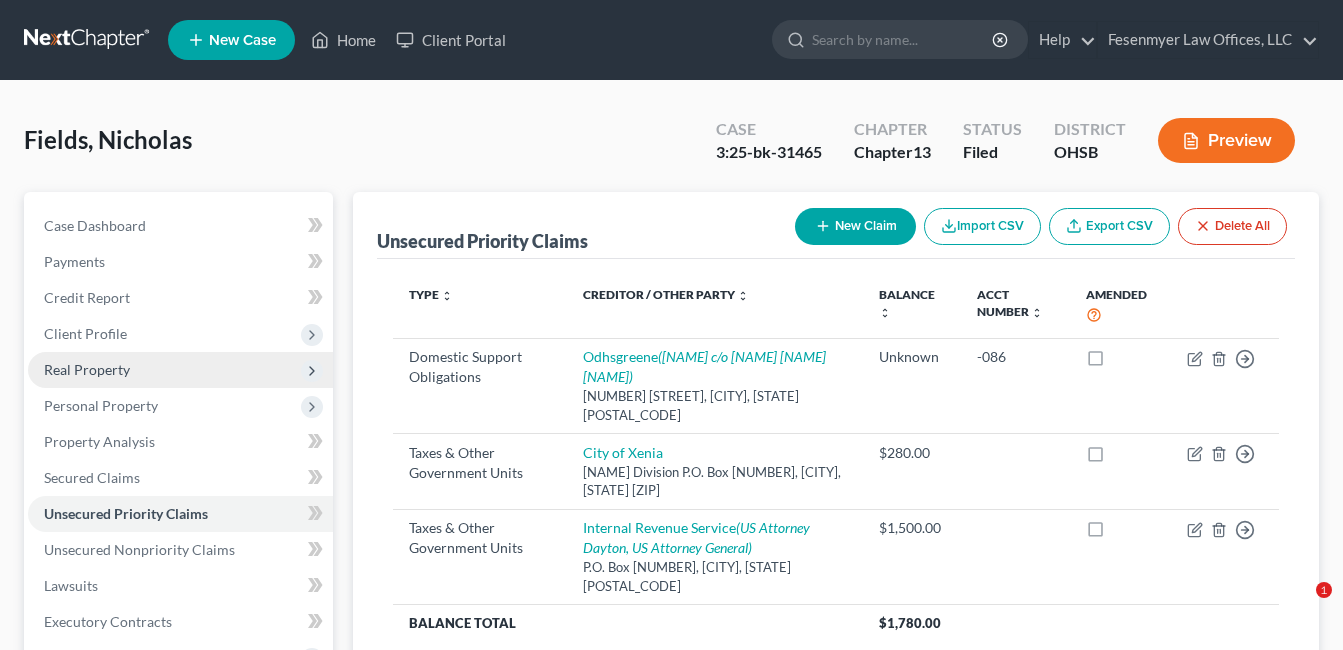 scroll, scrollTop: 0, scrollLeft: 0, axis: both 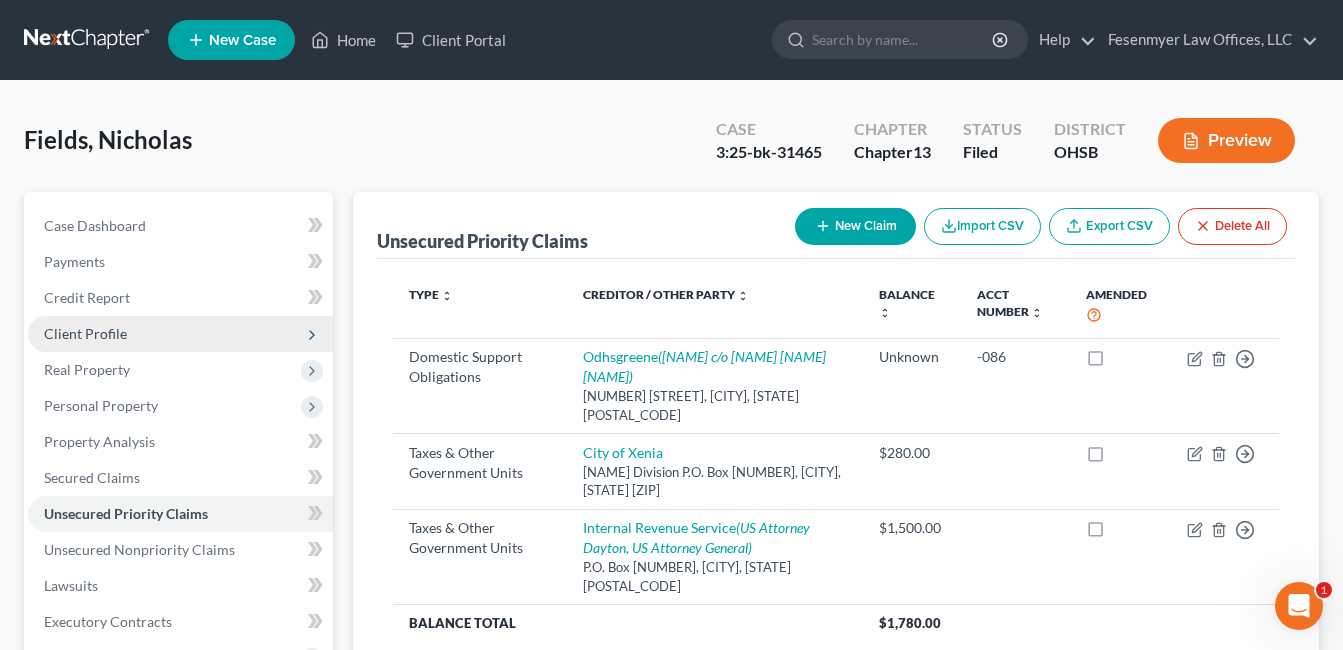 click on "Client Profile" at bounding box center [180, 334] 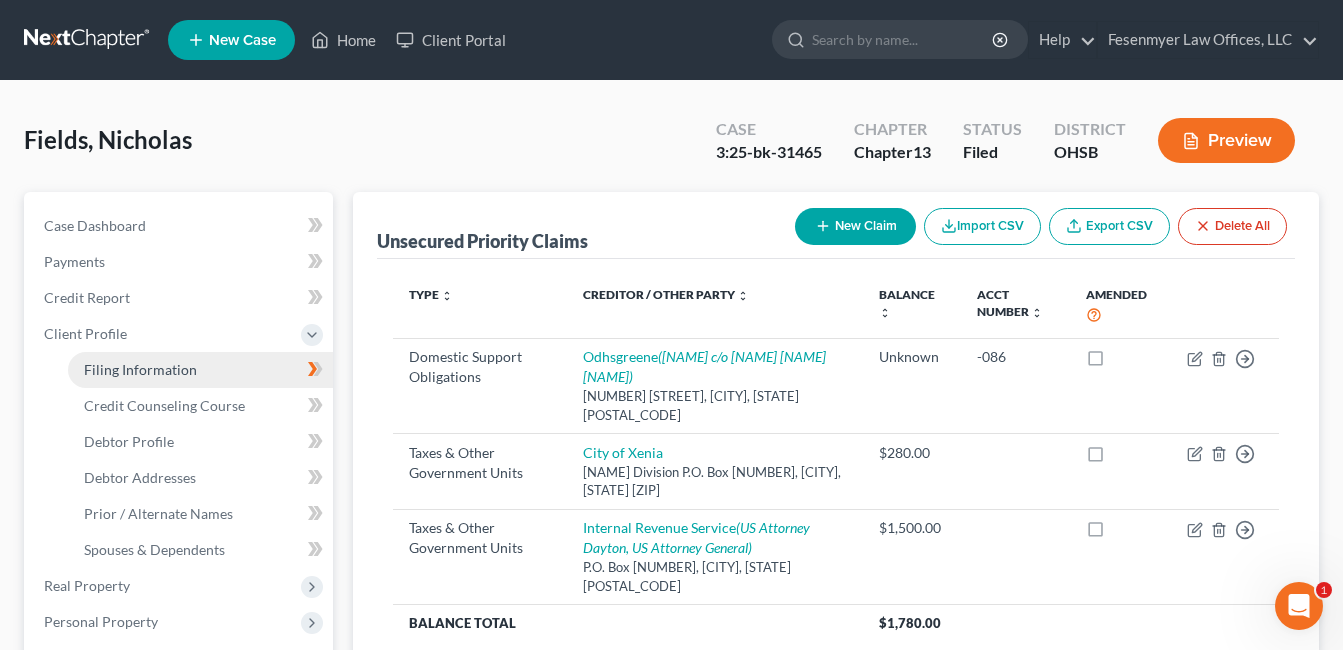 click on "Filing Information" at bounding box center [140, 369] 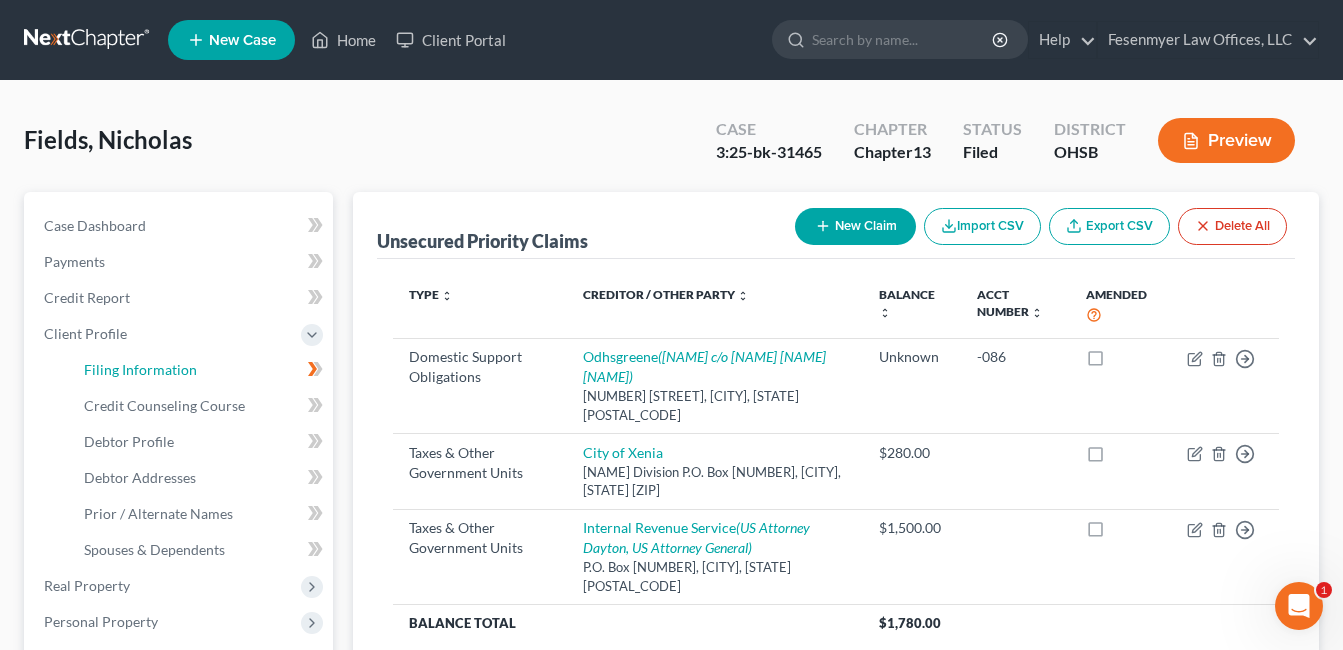 select on "1" 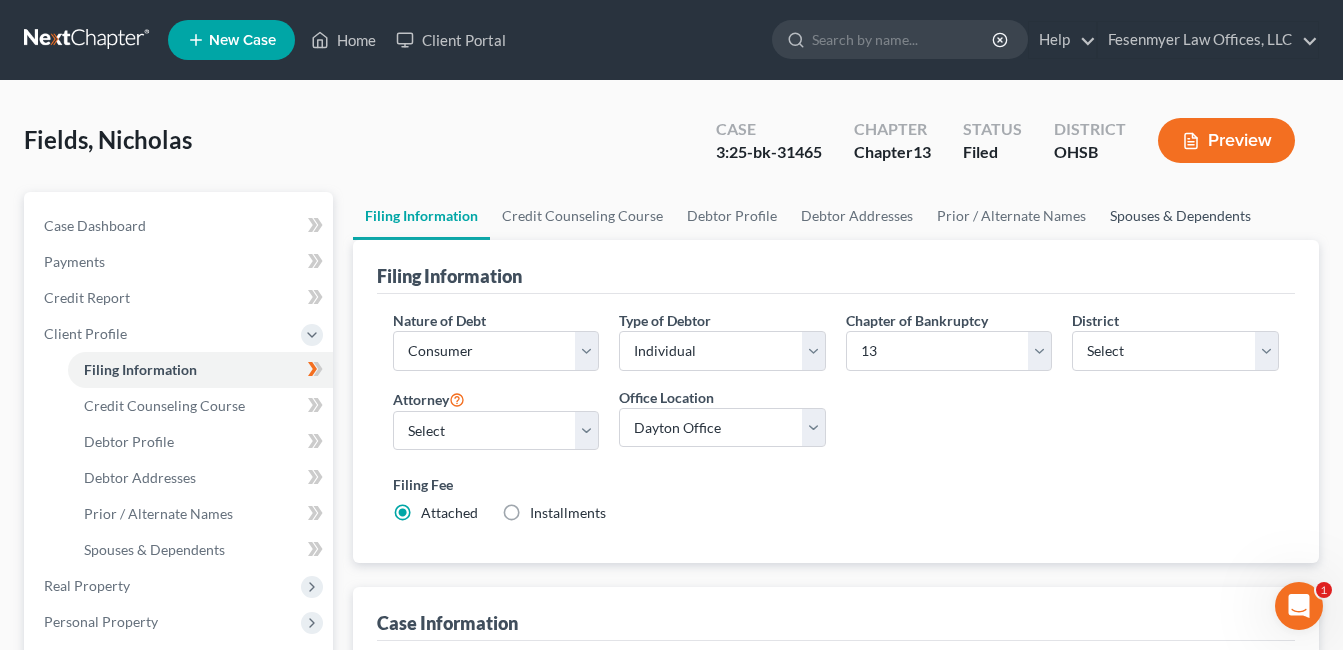 click on "Spouses & Dependents" at bounding box center (1180, 216) 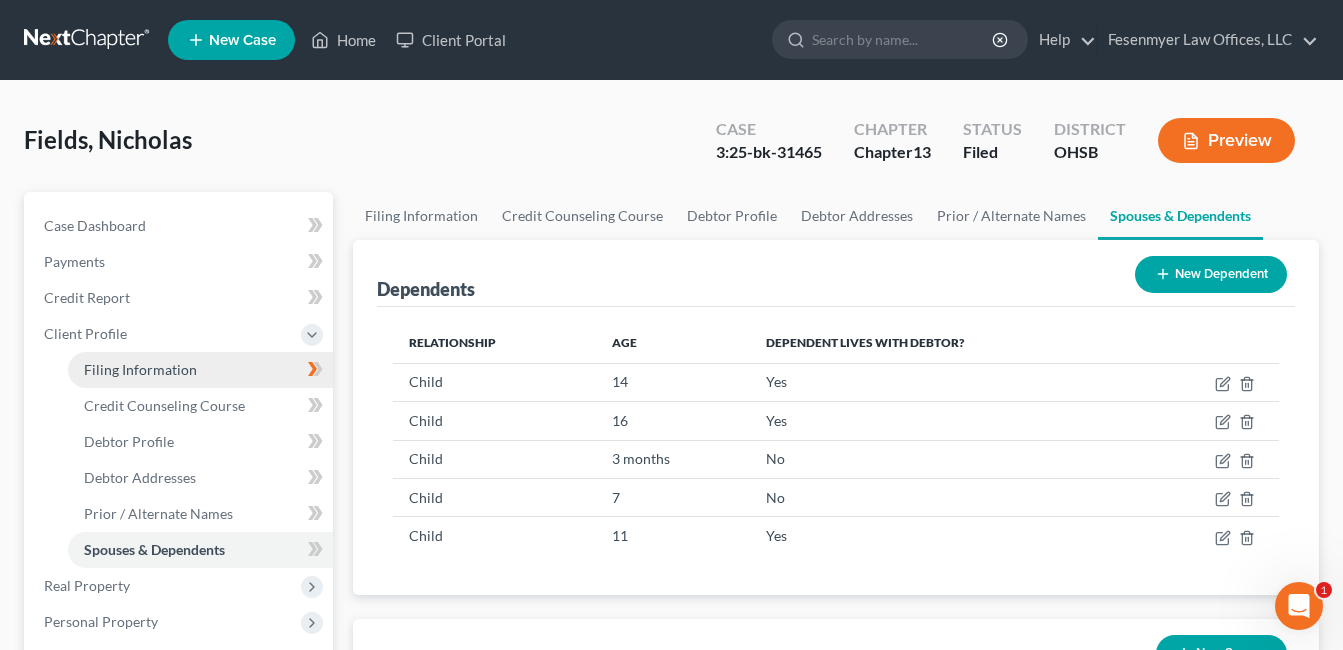click on "Filing Information" at bounding box center (140, 369) 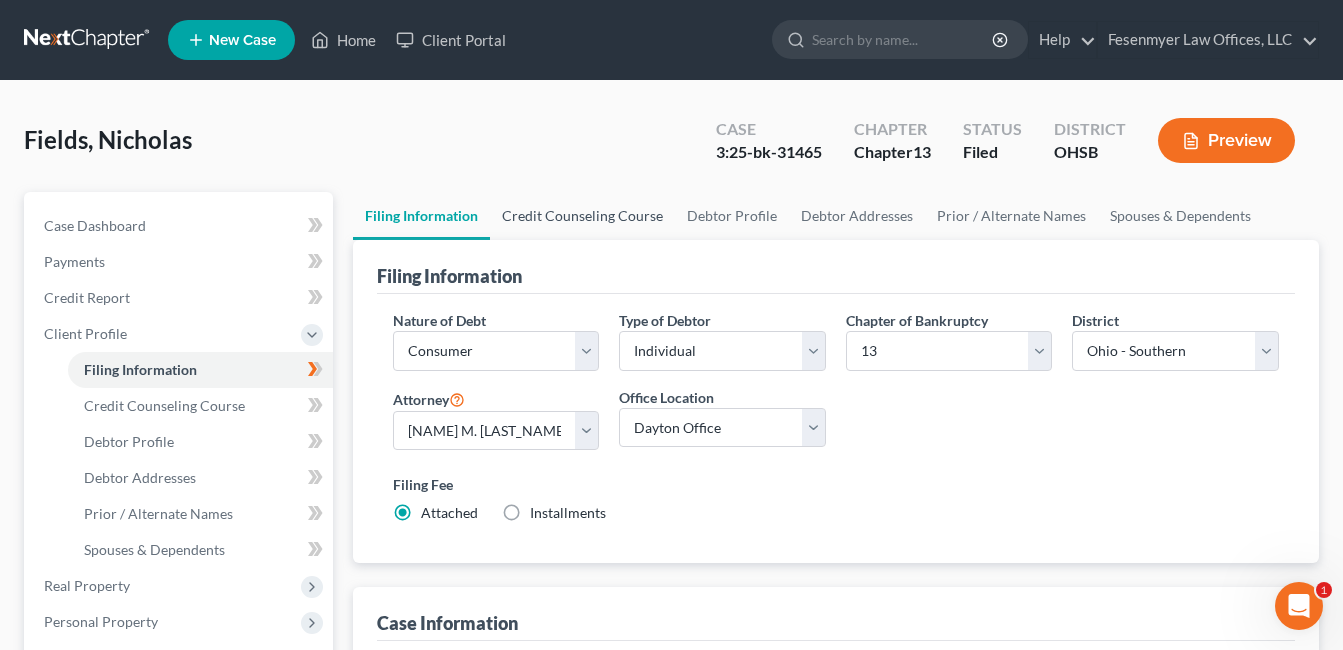 click on "Credit Counseling Course" at bounding box center (582, 216) 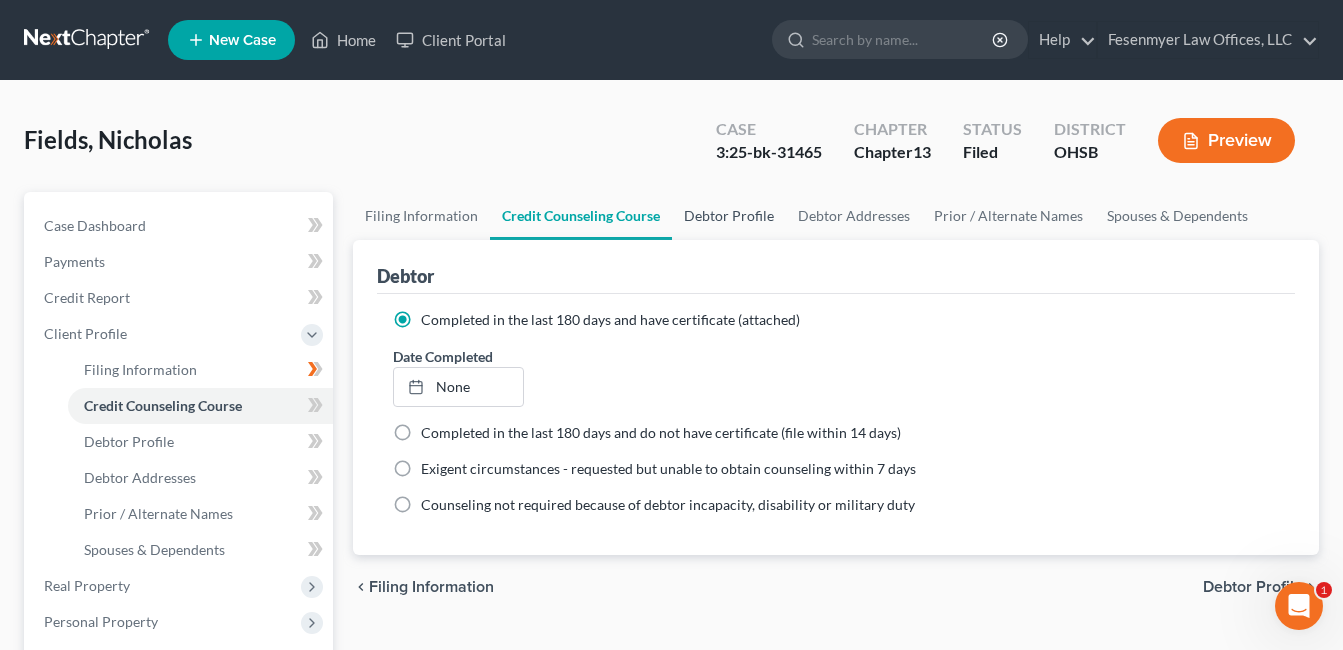 click on "Debtor Profile" at bounding box center [729, 216] 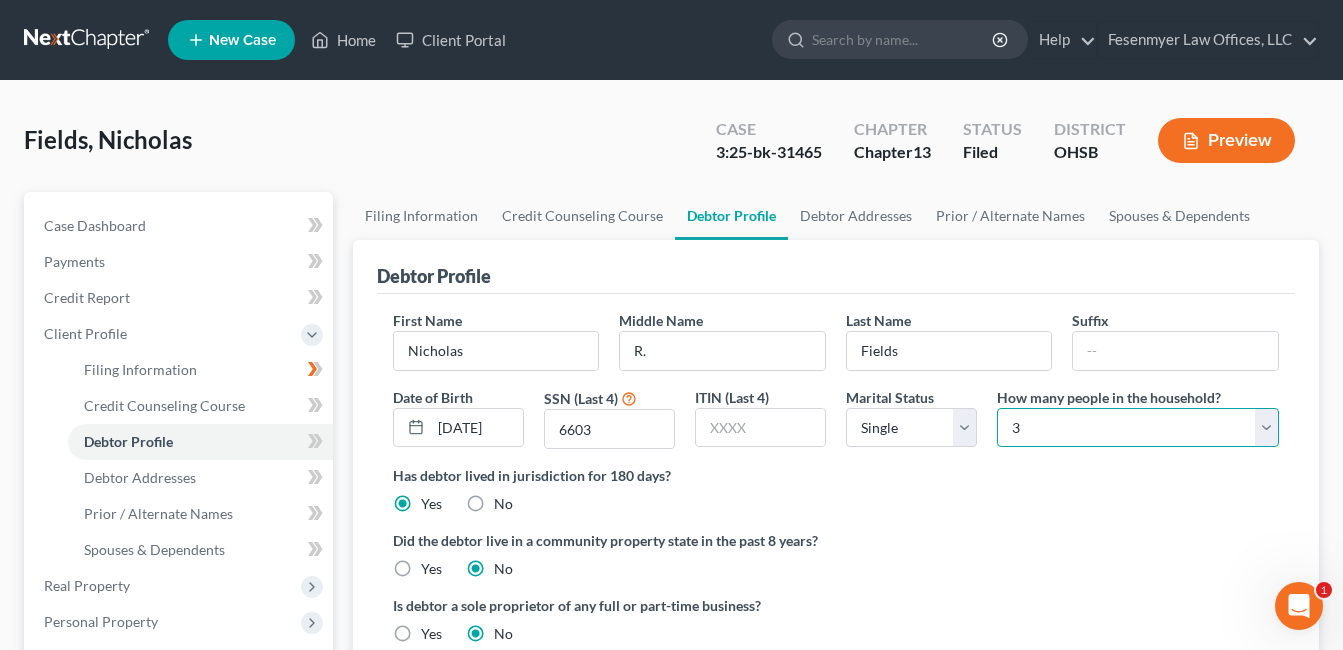 drag, startPoint x: 1260, startPoint y: 427, endPoint x: 1230, endPoint y: 407, distance: 36.05551 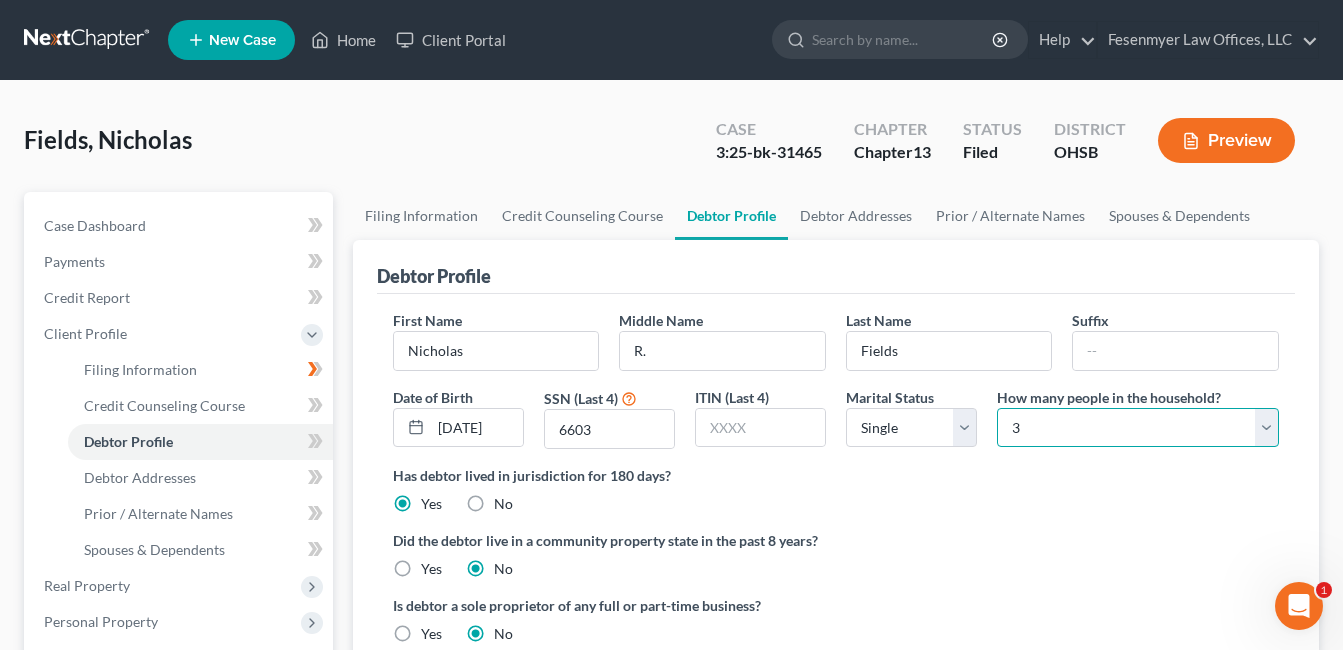 select on "4" 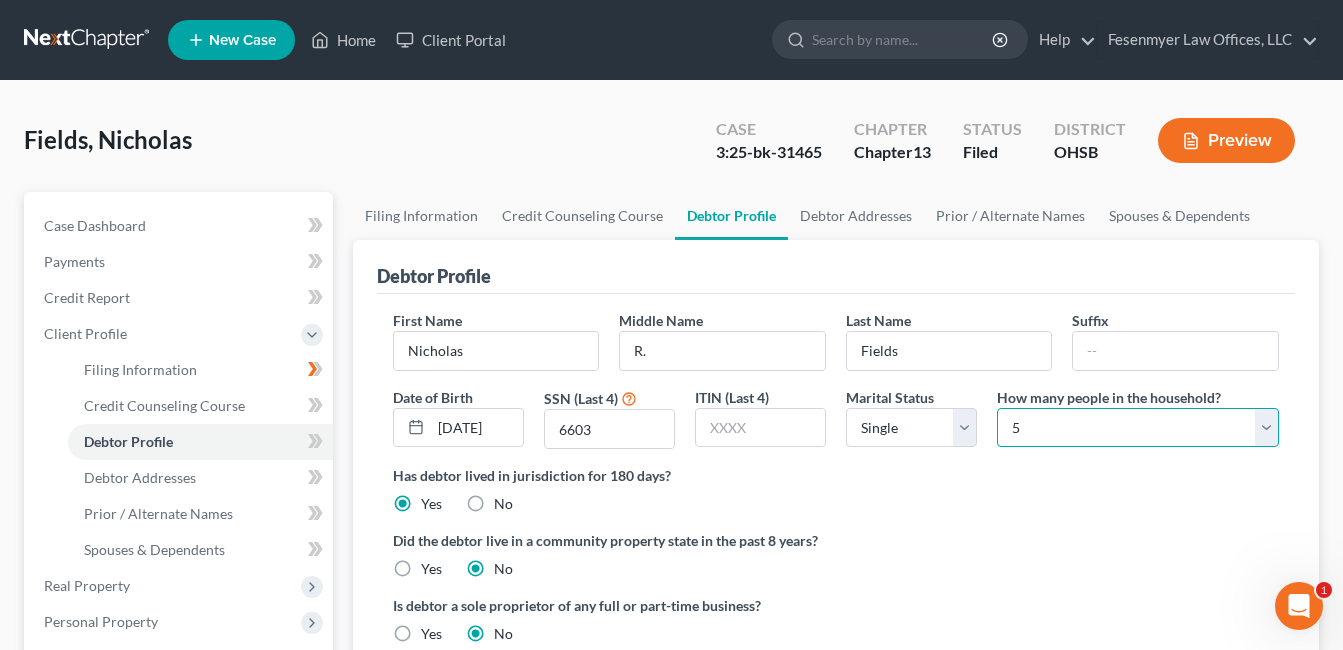 click on "Select 1 2 3 4 5 6 7 8 9 10 11 12 13 14 15 16 17 18 19 20" at bounding box center [1138, 428] 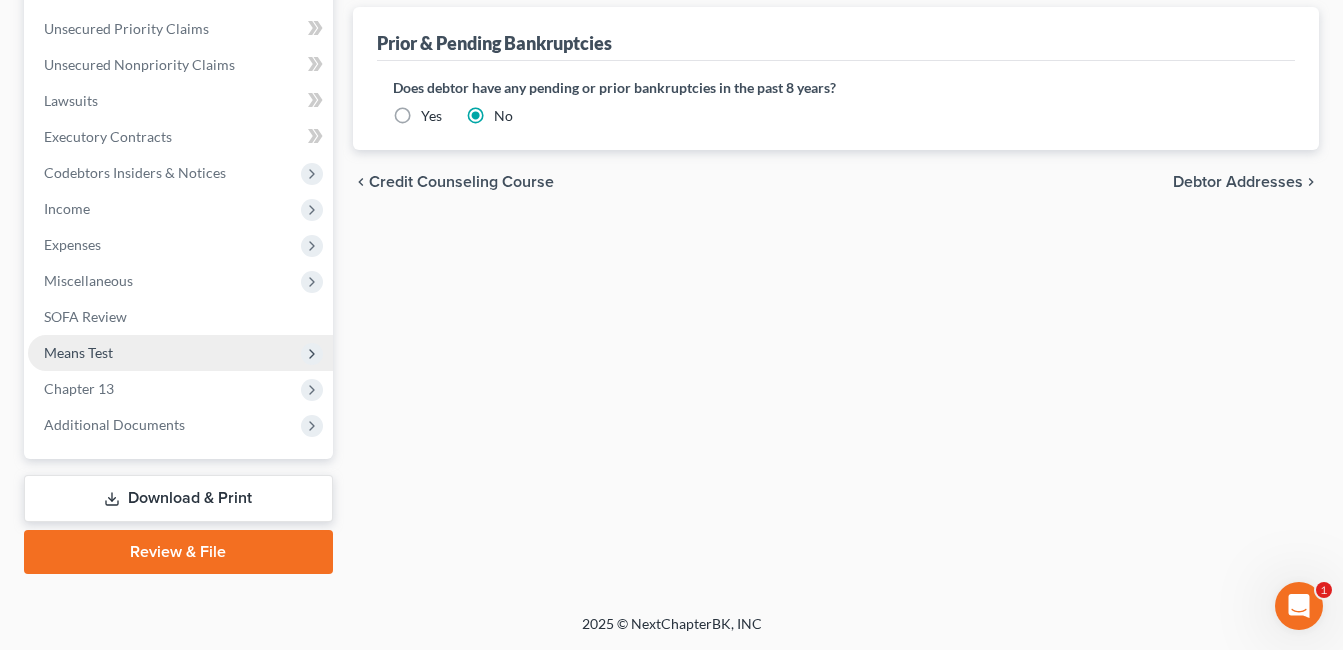 click on "Means Test" at bounding box center (78, 352) 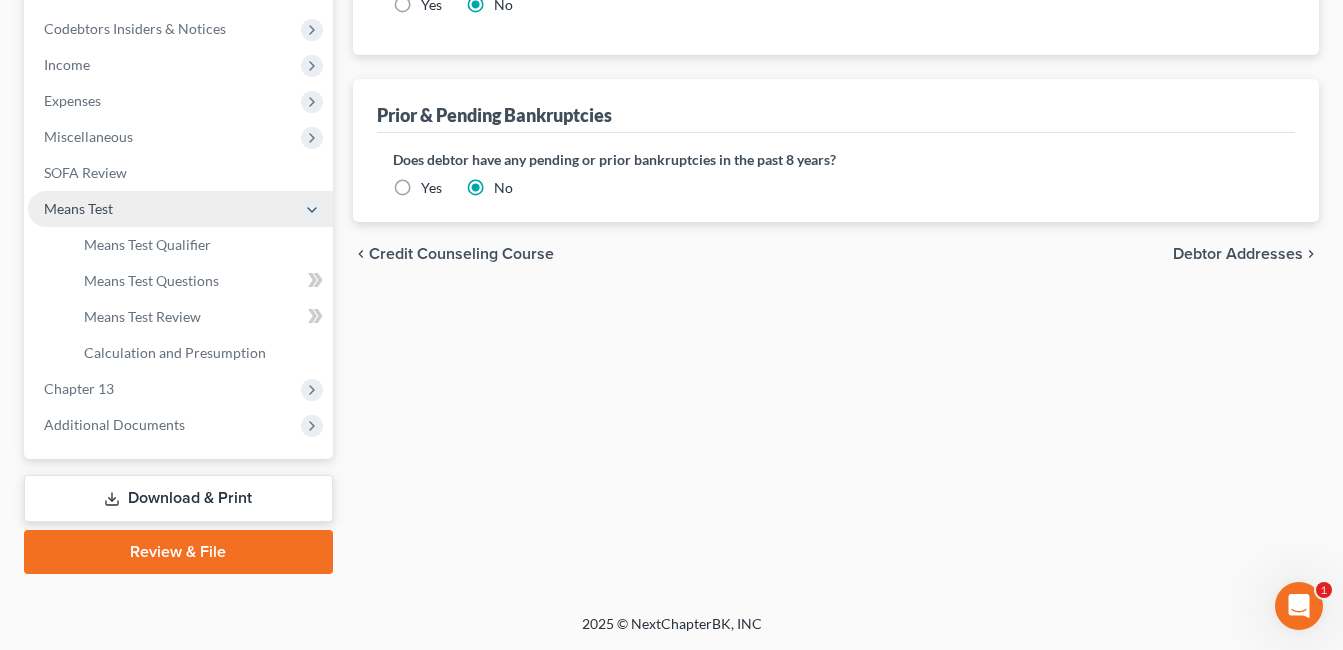 scroll, scrollTop: 485, scrollLeft: 0, axis: vertical 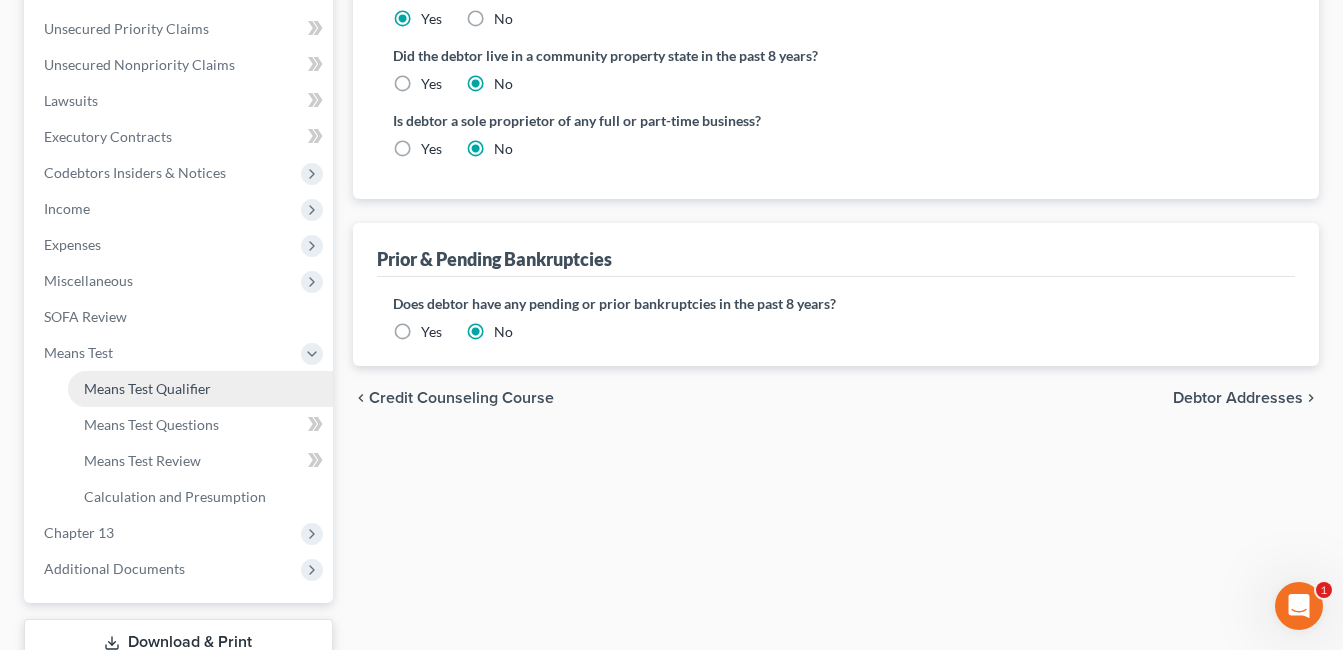click on "Means Test Qualifier" at bounding box center [147, 388] 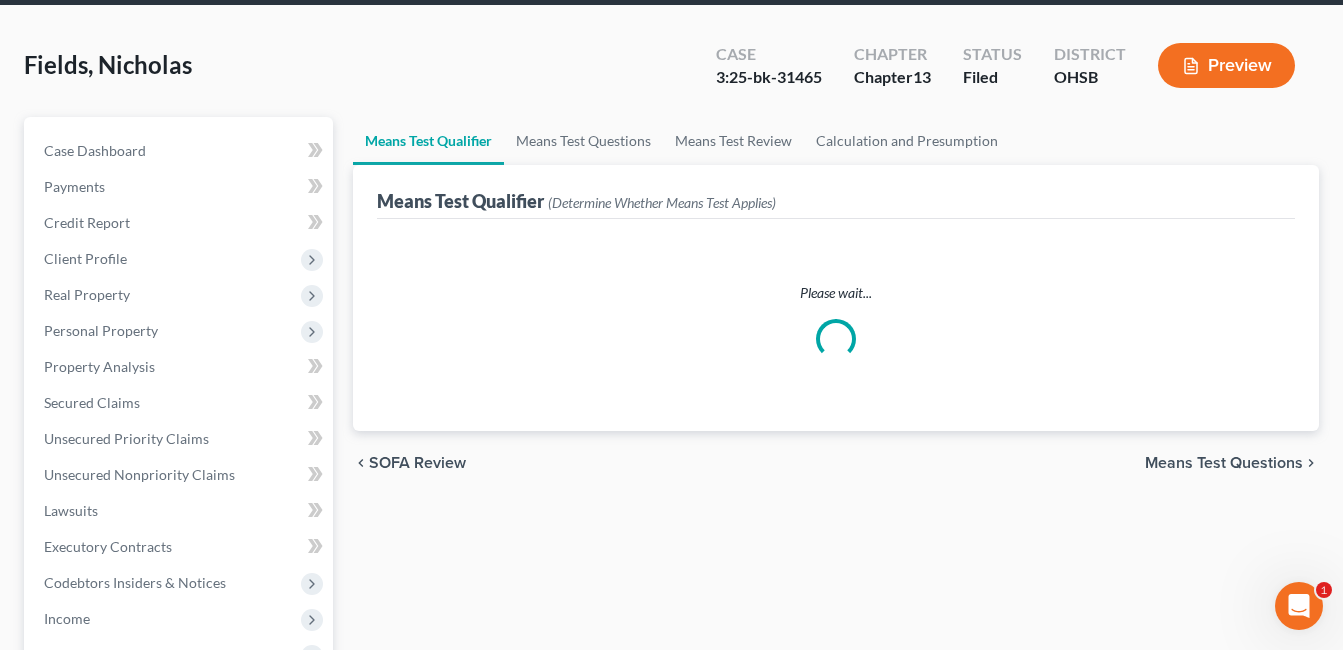 scroll, scrollTop: 0, scrollLeft: 0, axis: both 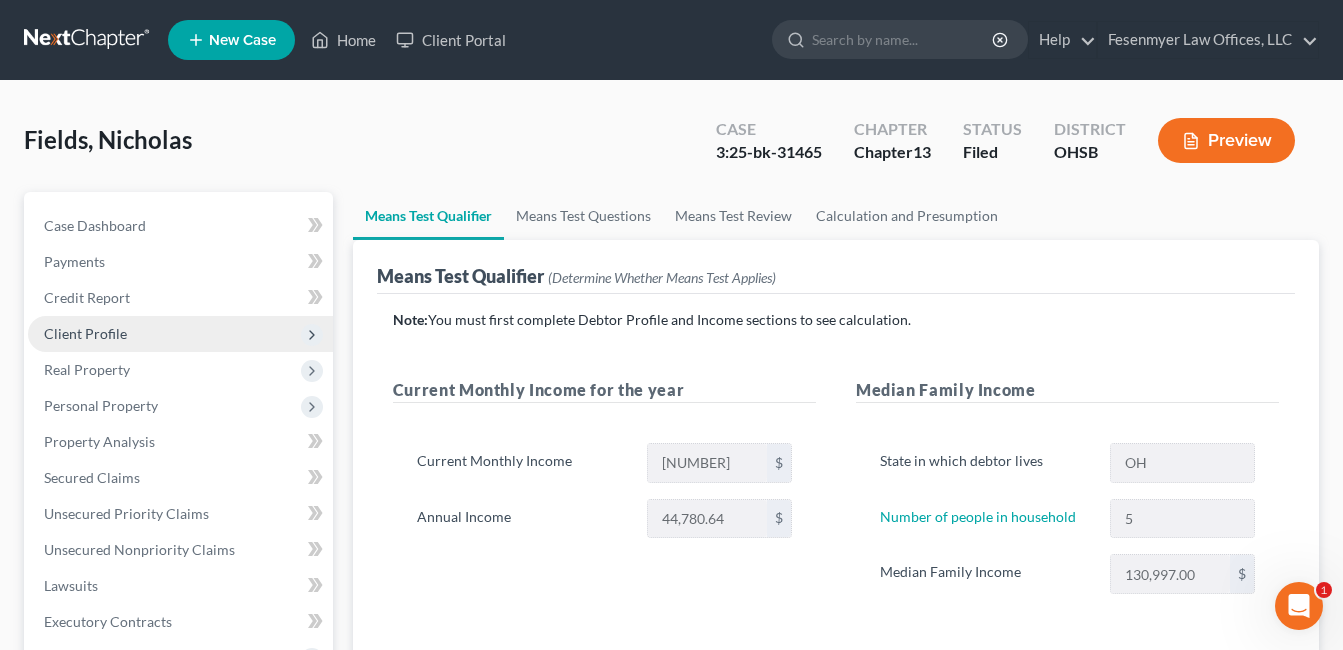 click on "Client Profile" at bounding box center (85, 333) 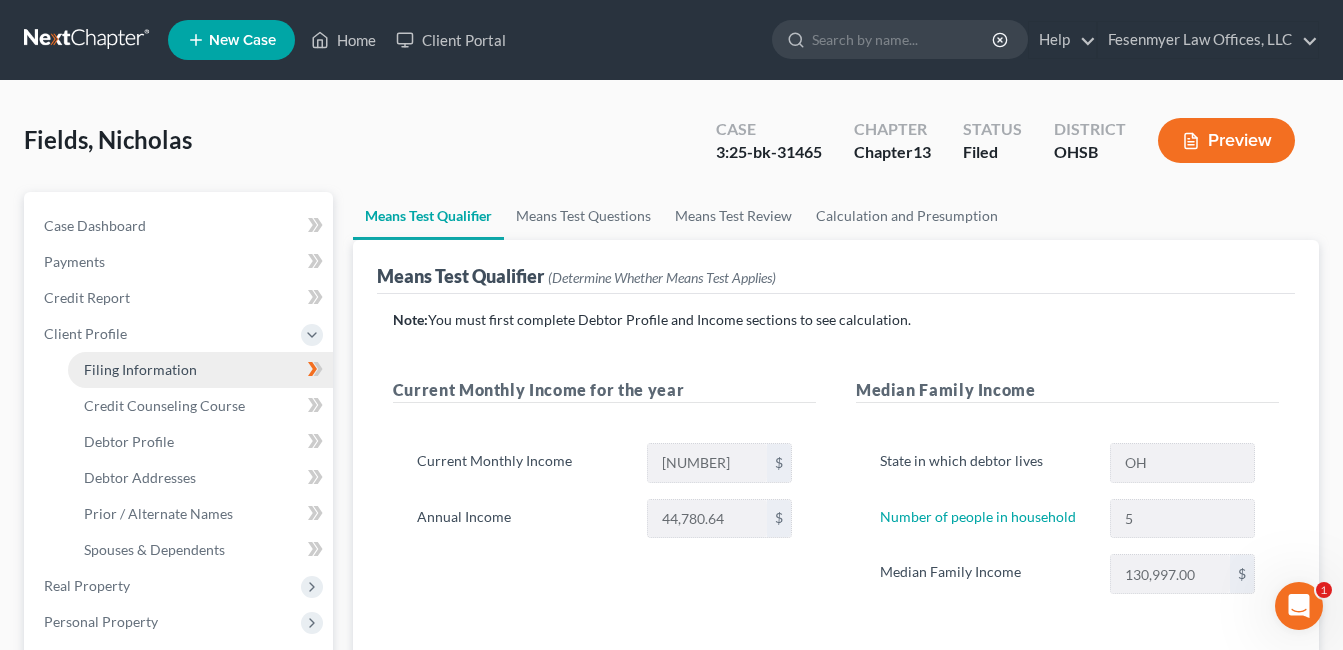 click on "Filing Information" at bounding box center [140, 369] 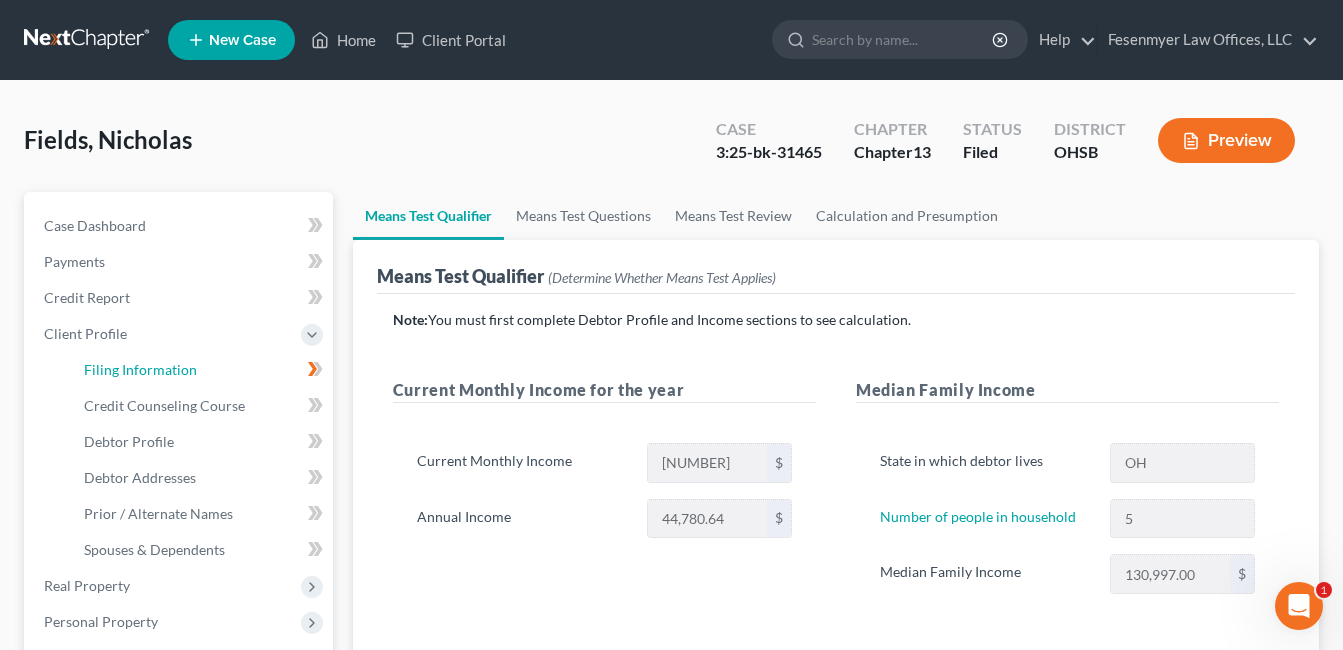 select on "1" 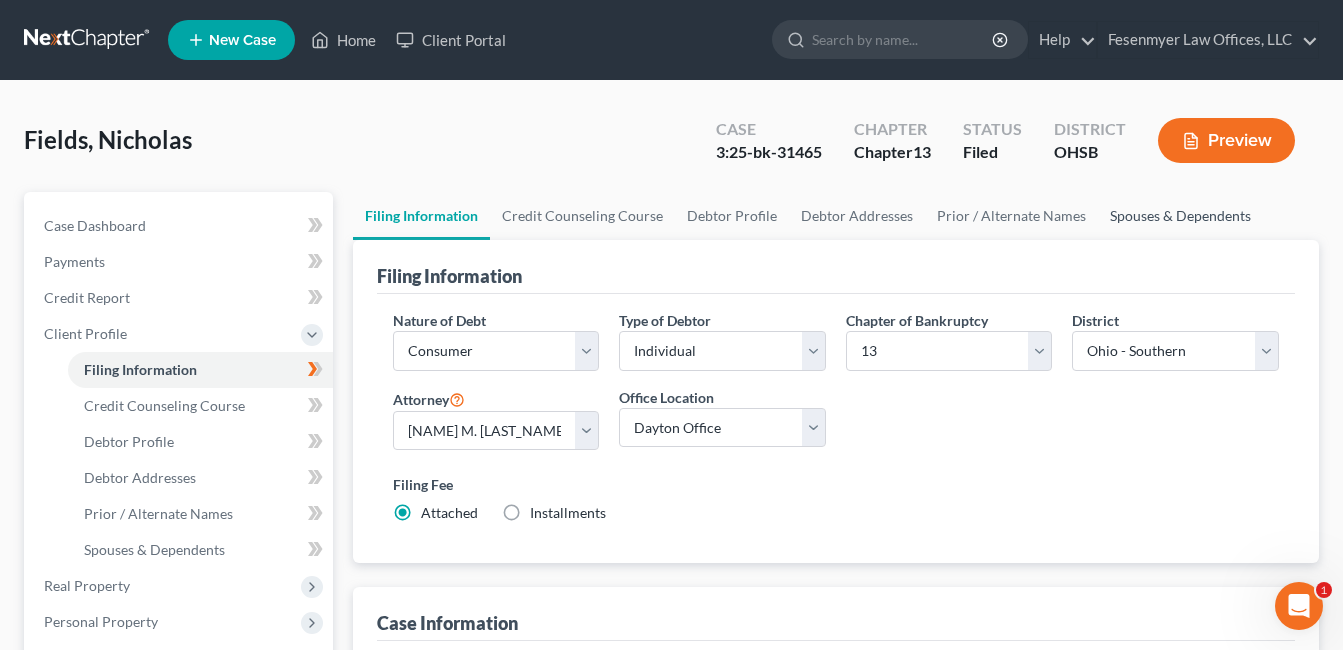 click on "Spouses & Dependents" at bounding box center [1180, 216] 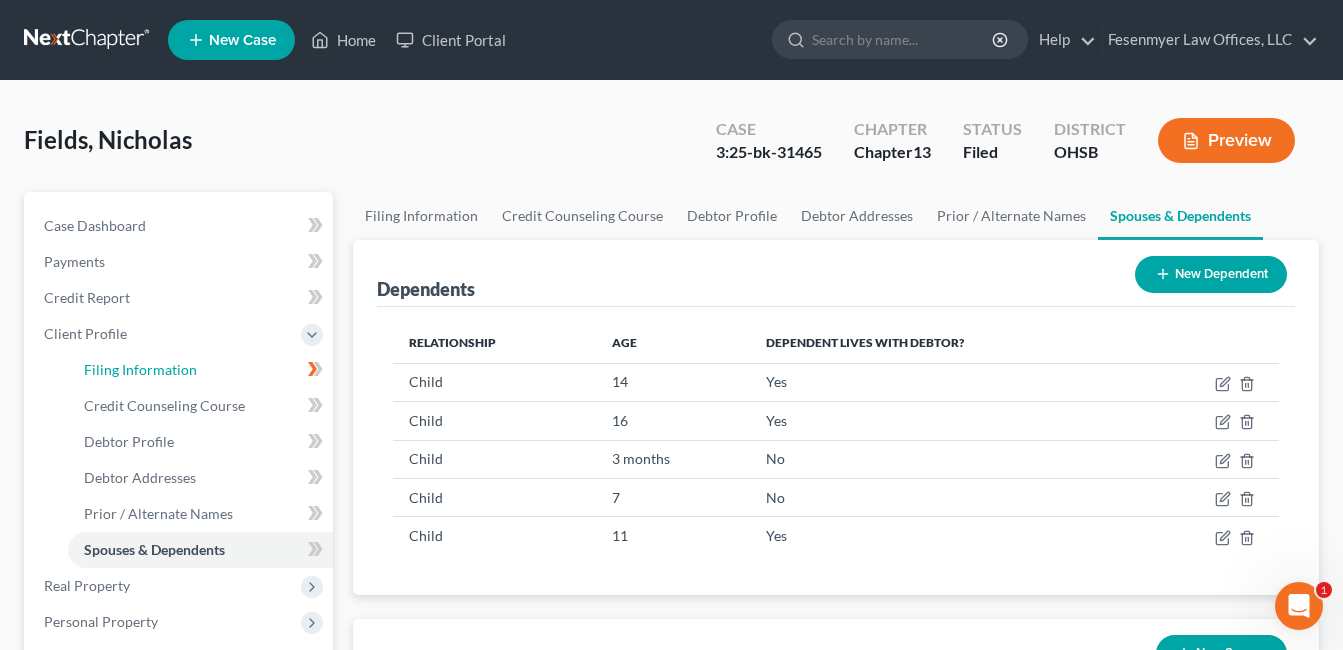 click on "Filing Information" at bounding box center [140, 369] 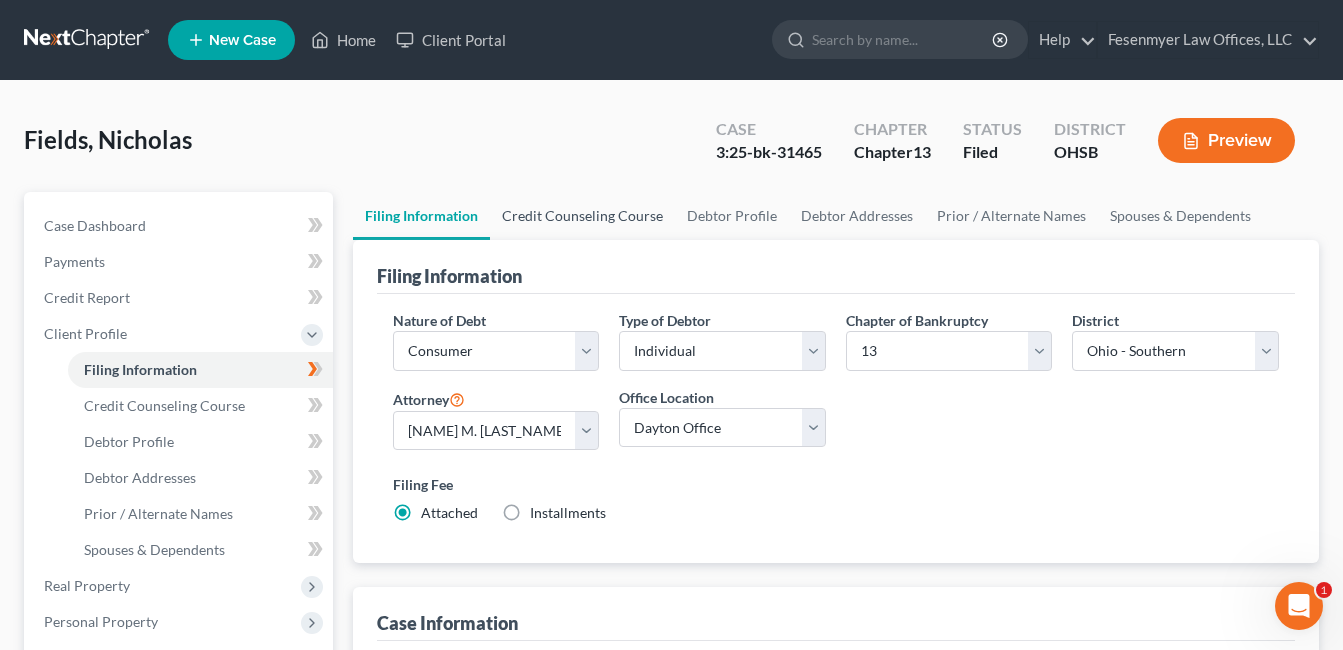 click on "Credit Counseling Course" at bounding box center [582, 216] 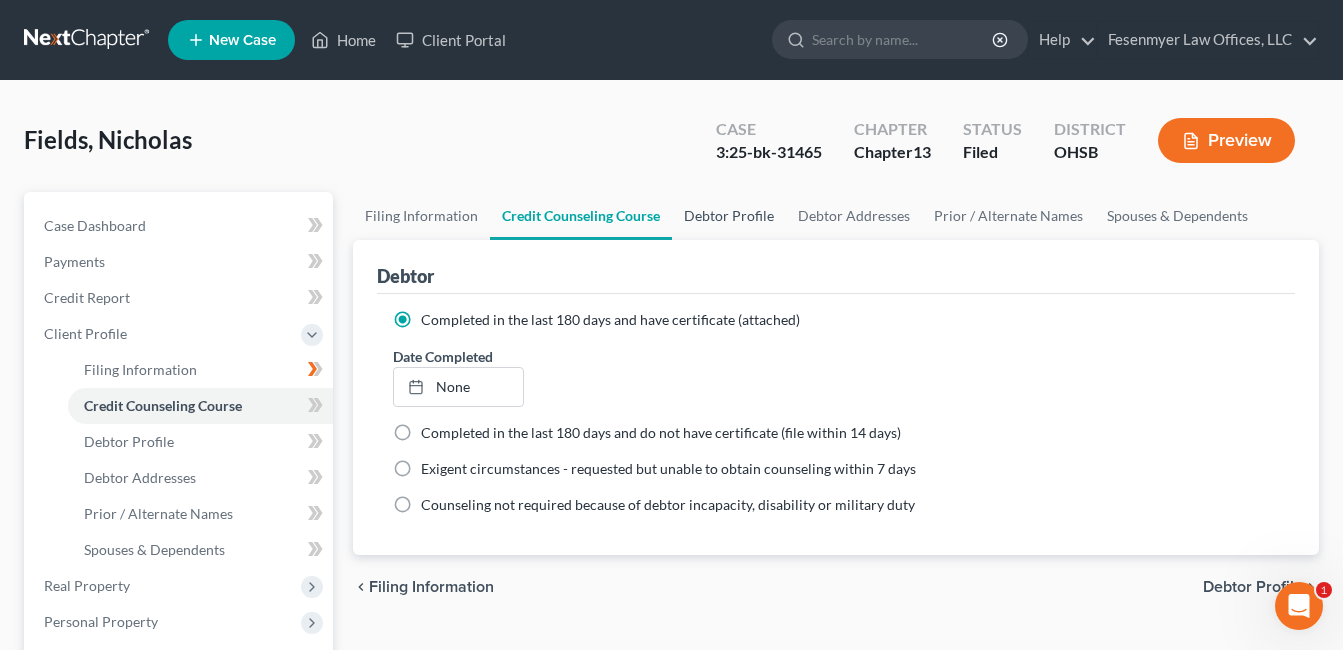 click on "Debtor Profile" at bounding box center [729, 216] 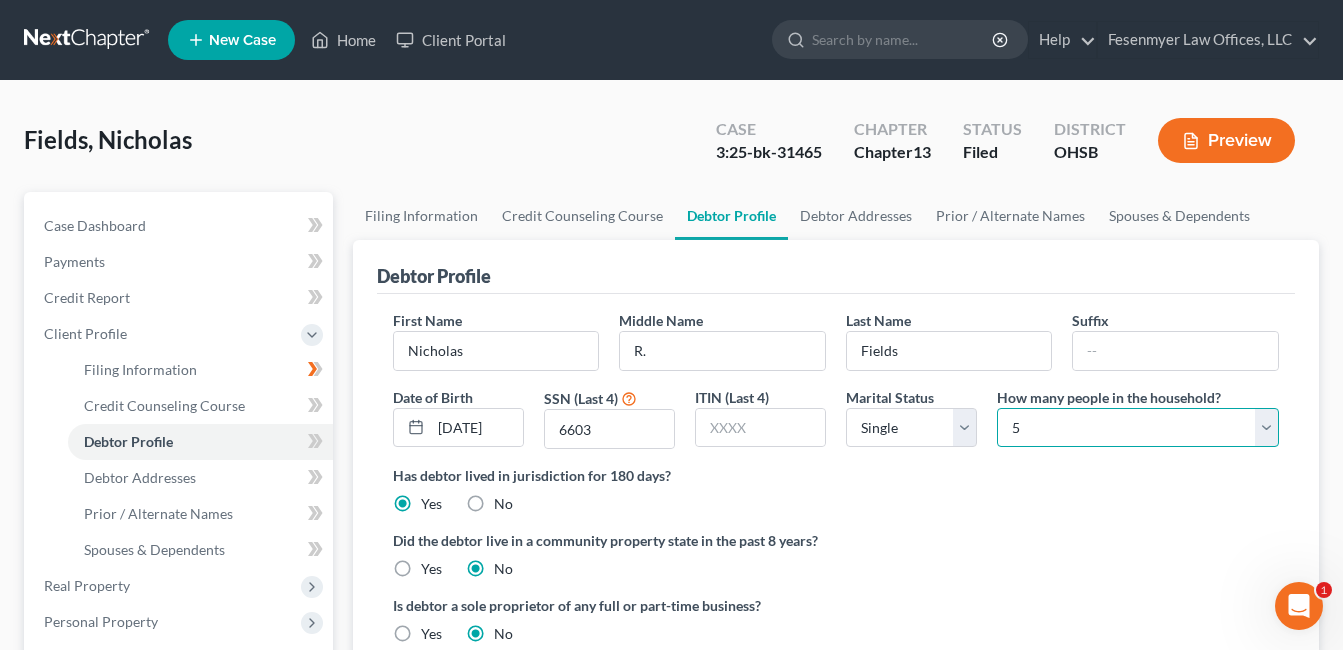 drag, startPoint x: 1261, startPoint y: 427, endPoint x: 1242, endPoint y: 405, distance: 29.068884 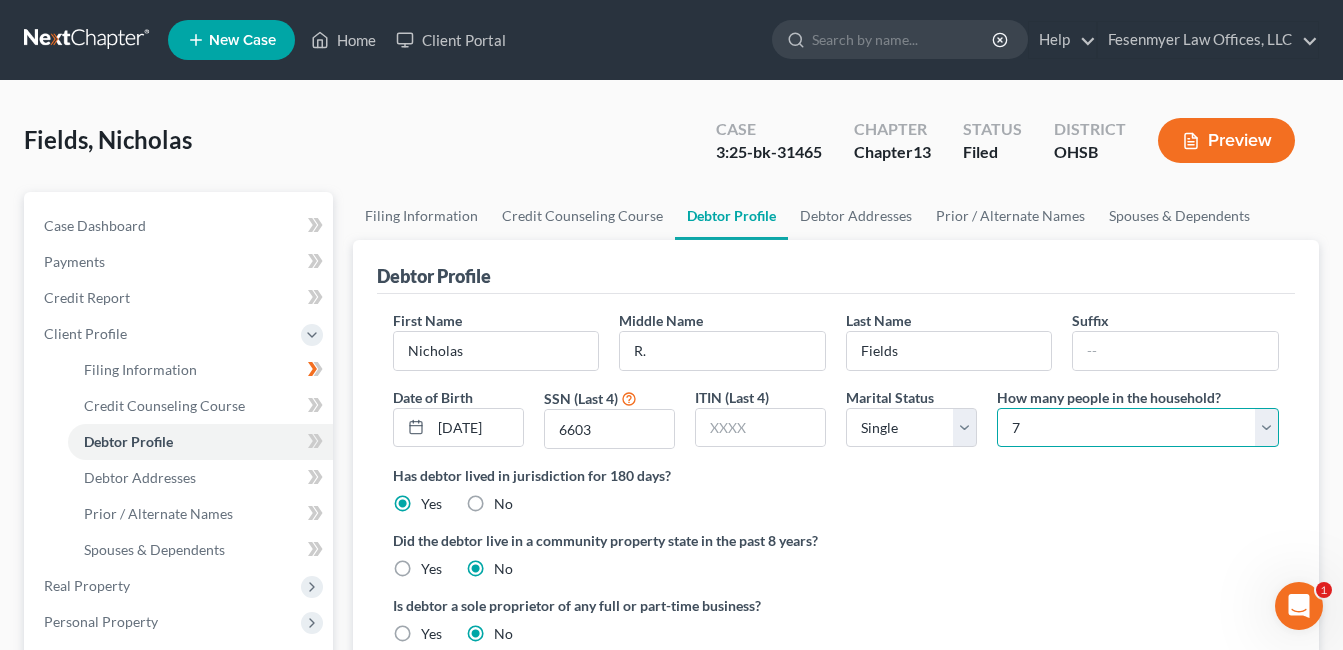 click on "Select 1 2 3 4 5 6 7 8 9 10 11 12 13 14 15 16 17 18 19 20" at bounding box center (1138, 428) 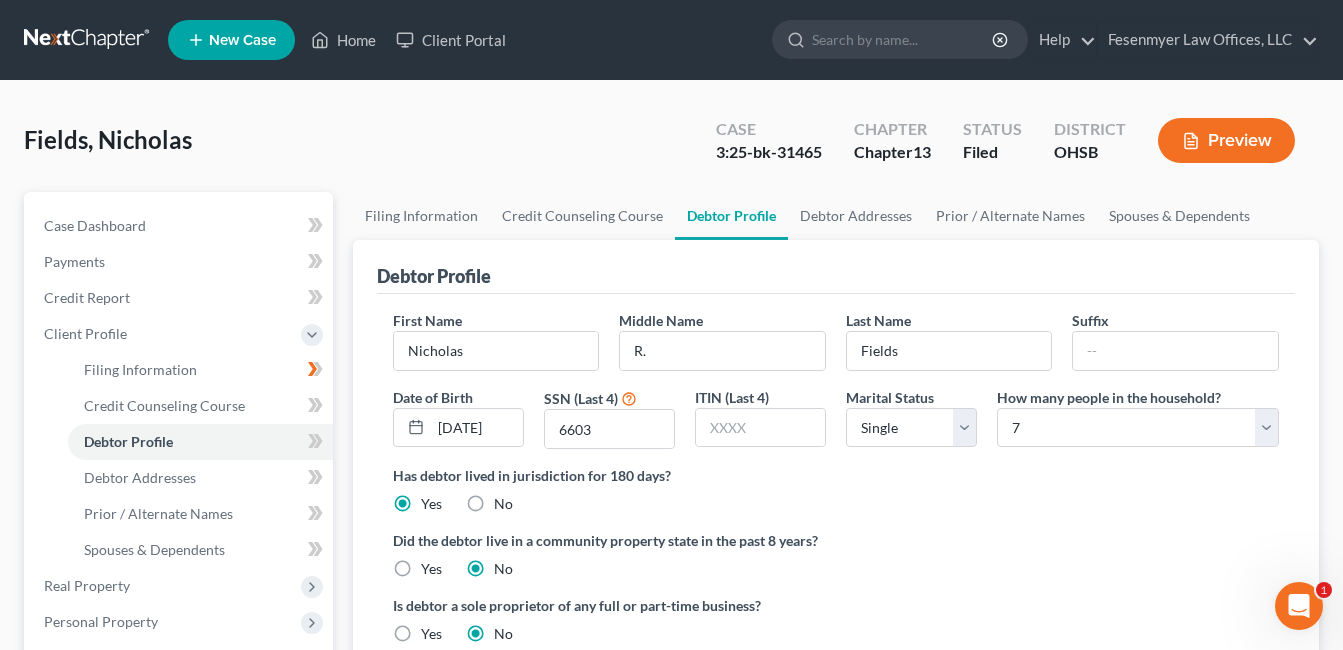 click on "Did the debtor live in a community property state in the past 8 years?" at bounding box center (836, 540) 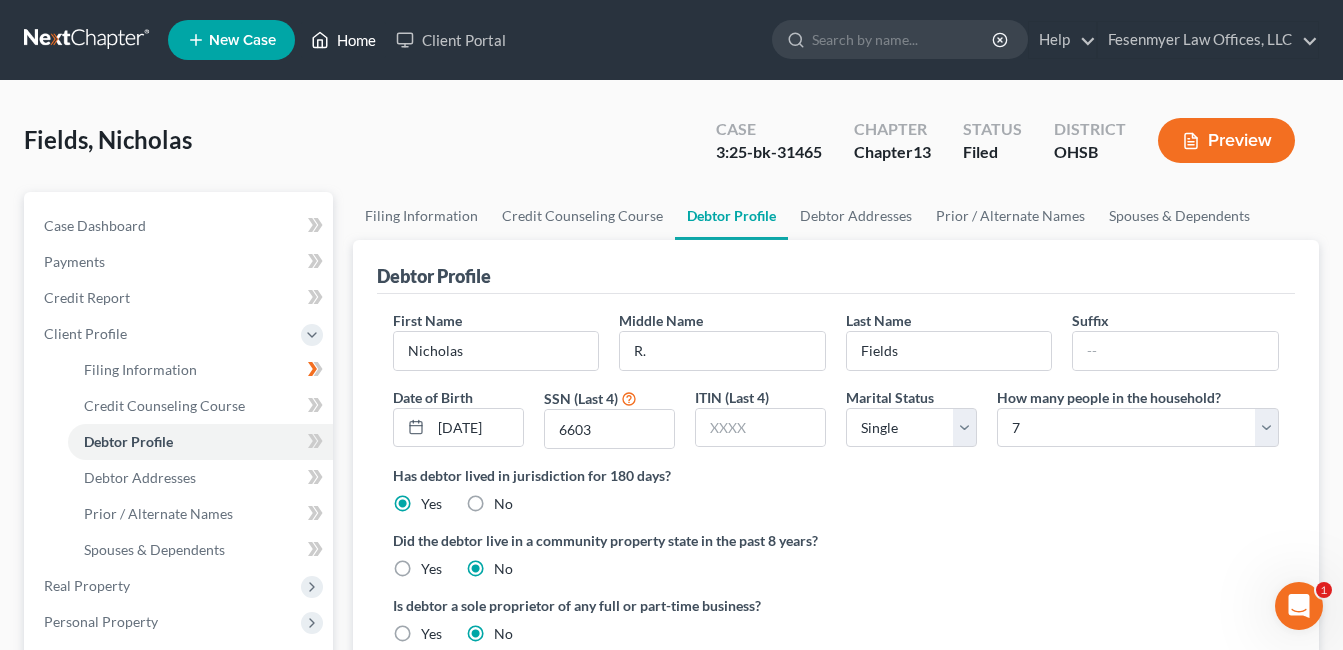 click on "Home" at bounding box center (343, 40) 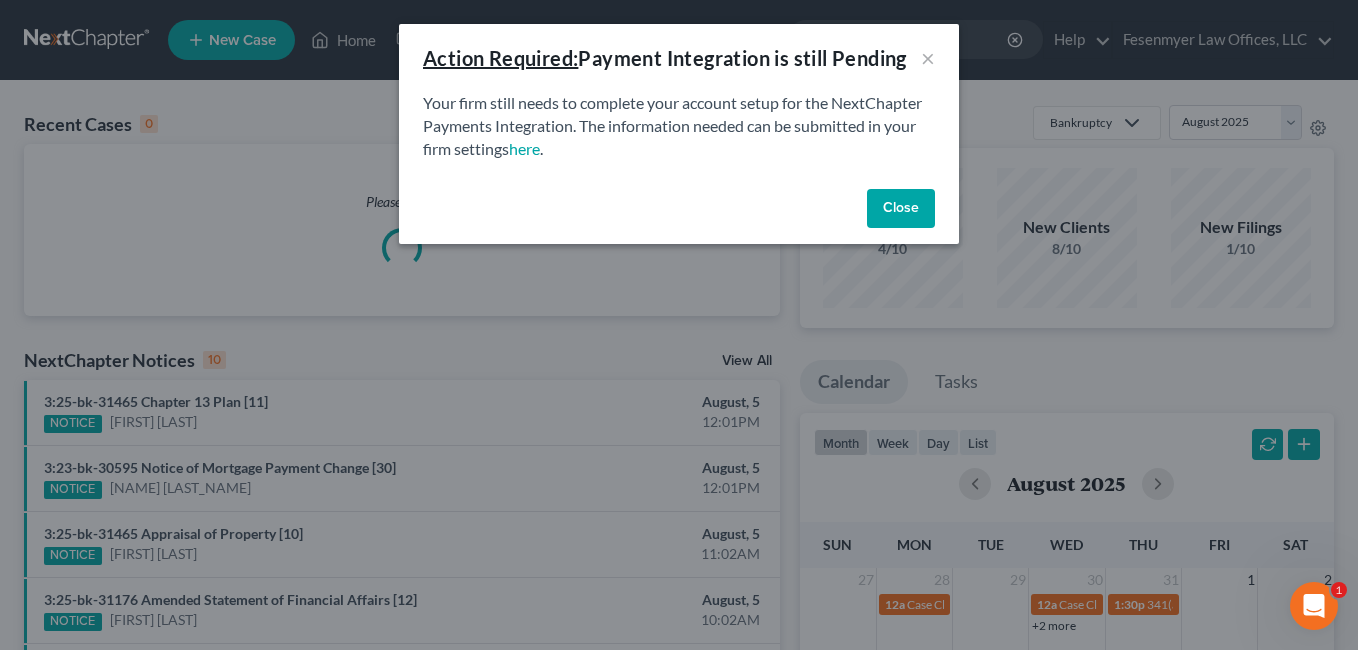 click on "Close" at bounding box center (901, 209) 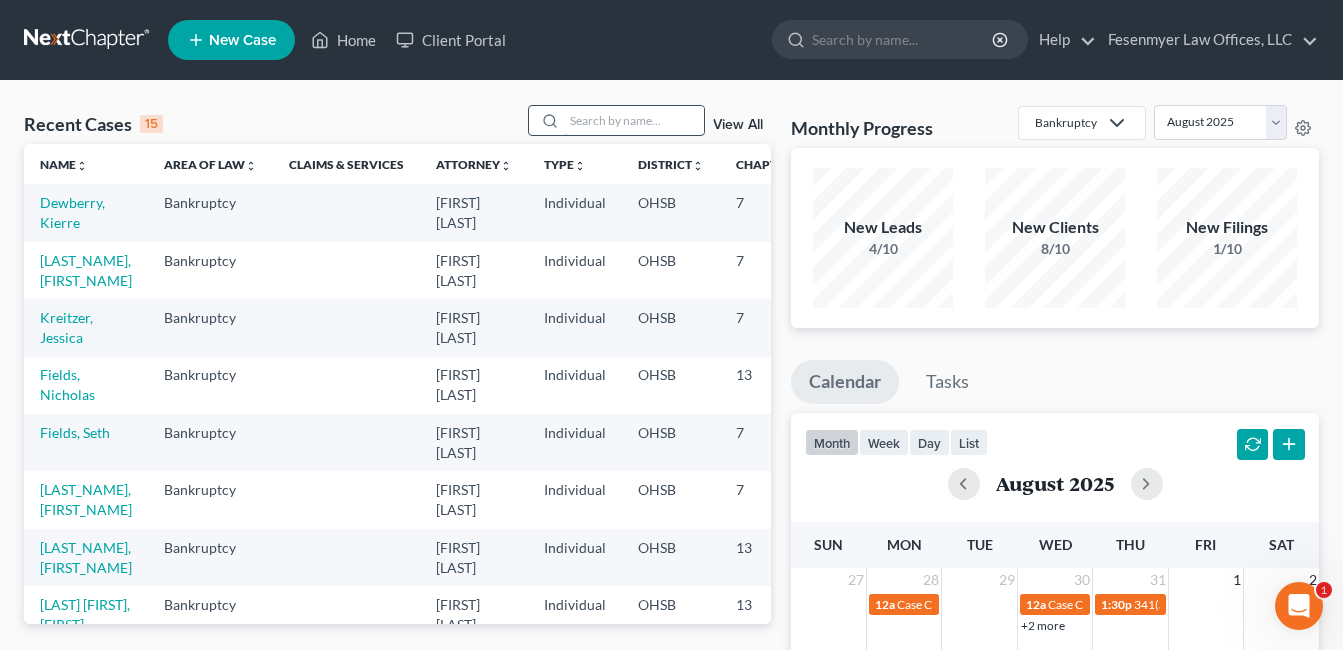 click at bounding box center [634, 120] 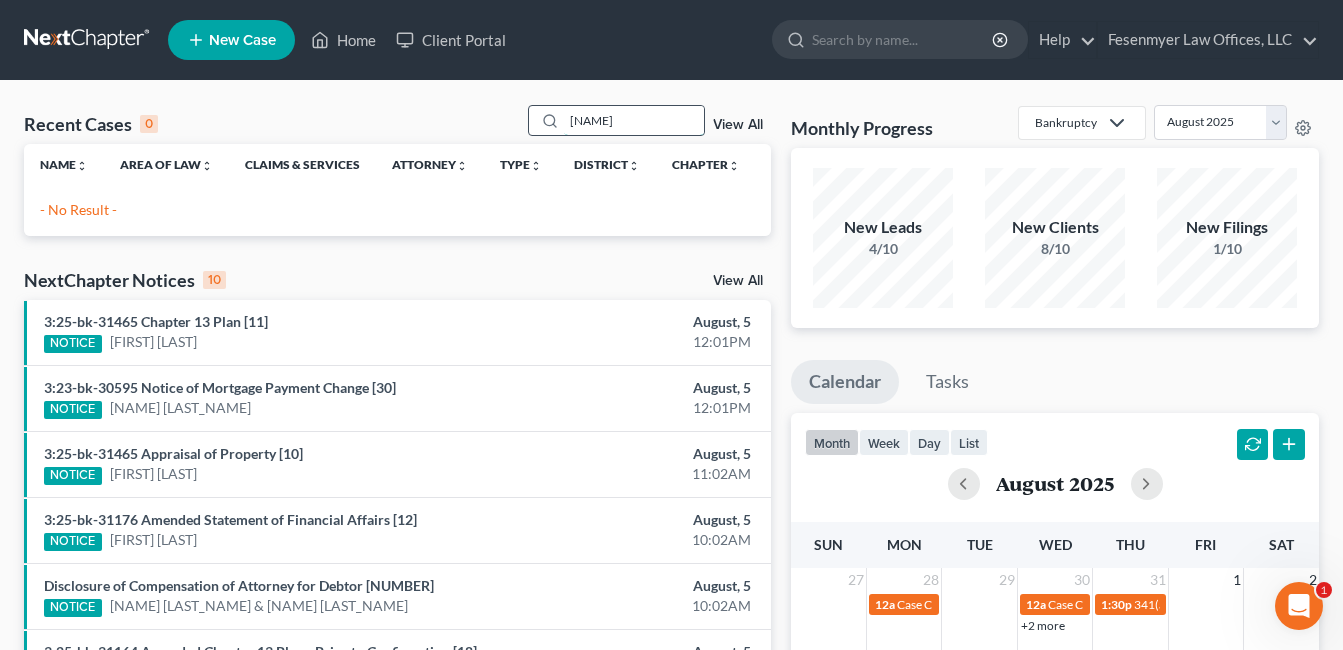 type on "[NAME]" 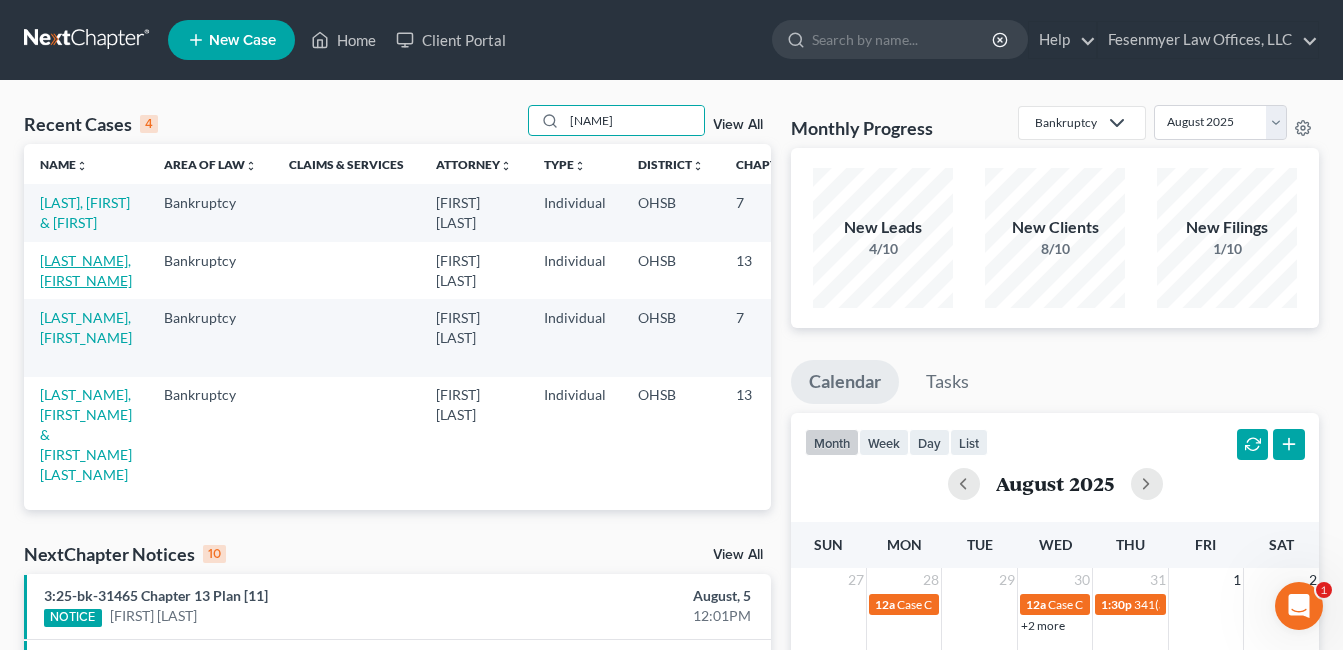click on "[LAST_NAME], [FIRST_NAME]" at bounding box center (86, 270) 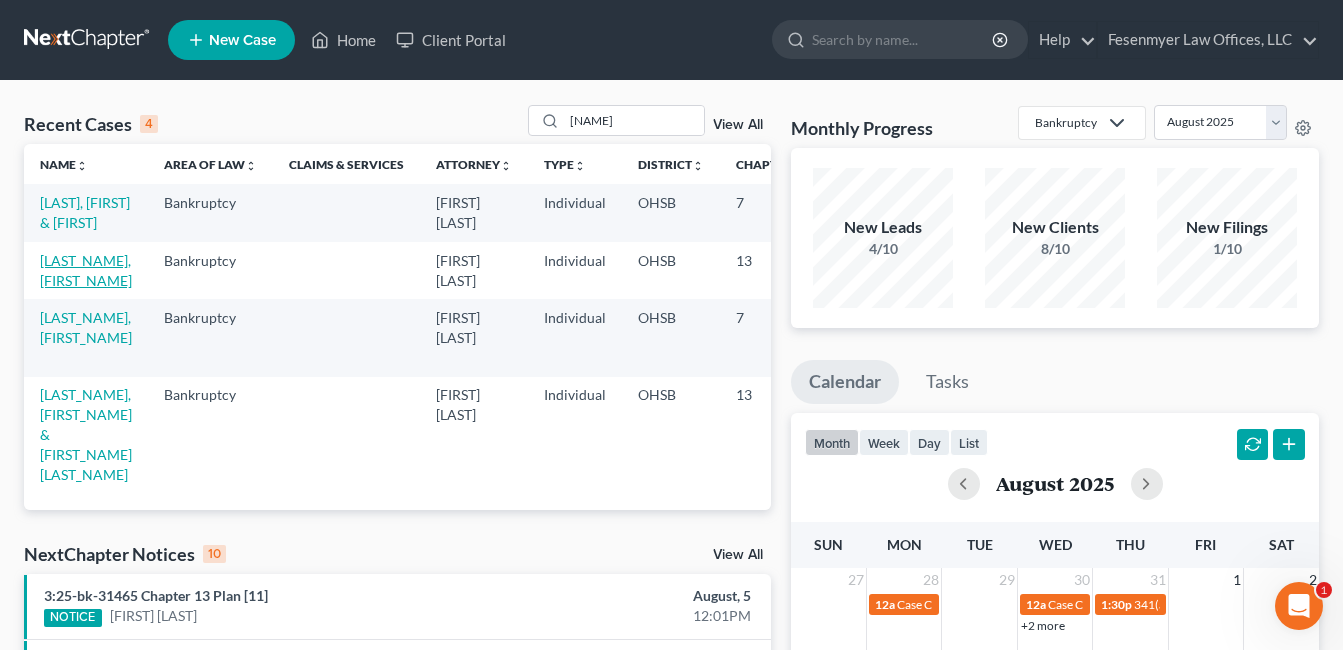 select on "4" 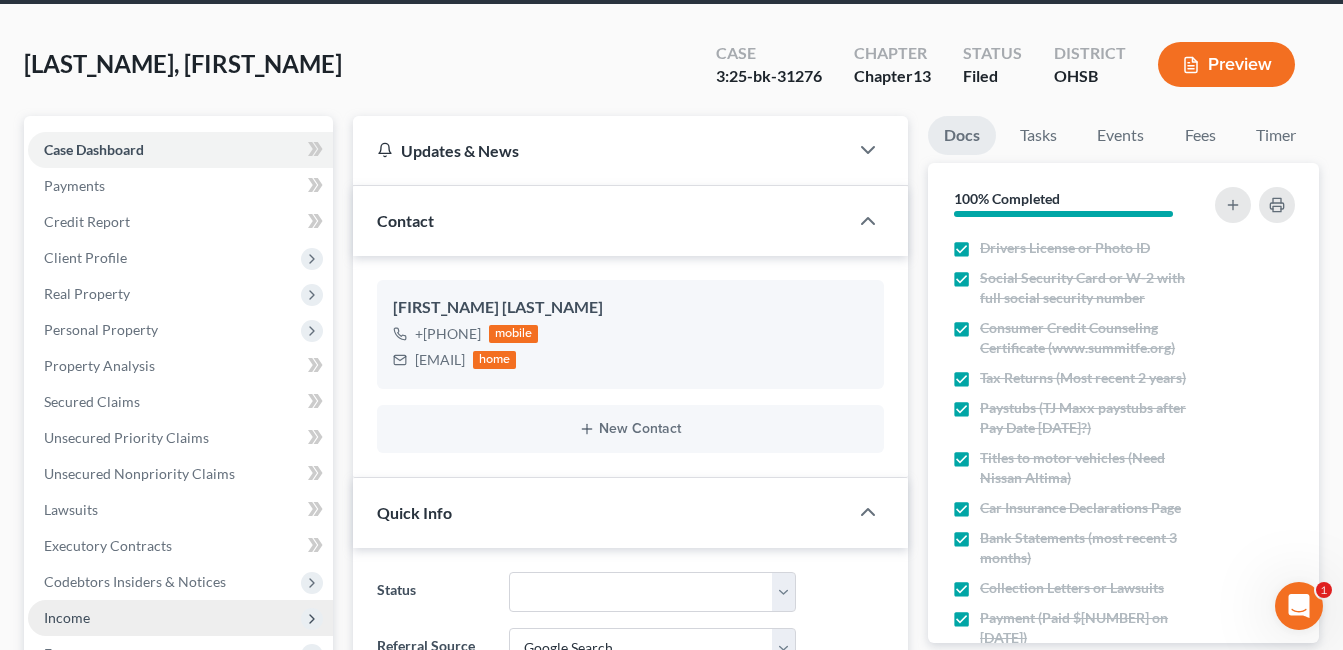 scroll, scrollTop: 200, scrollLeft: 0, axis: vertical 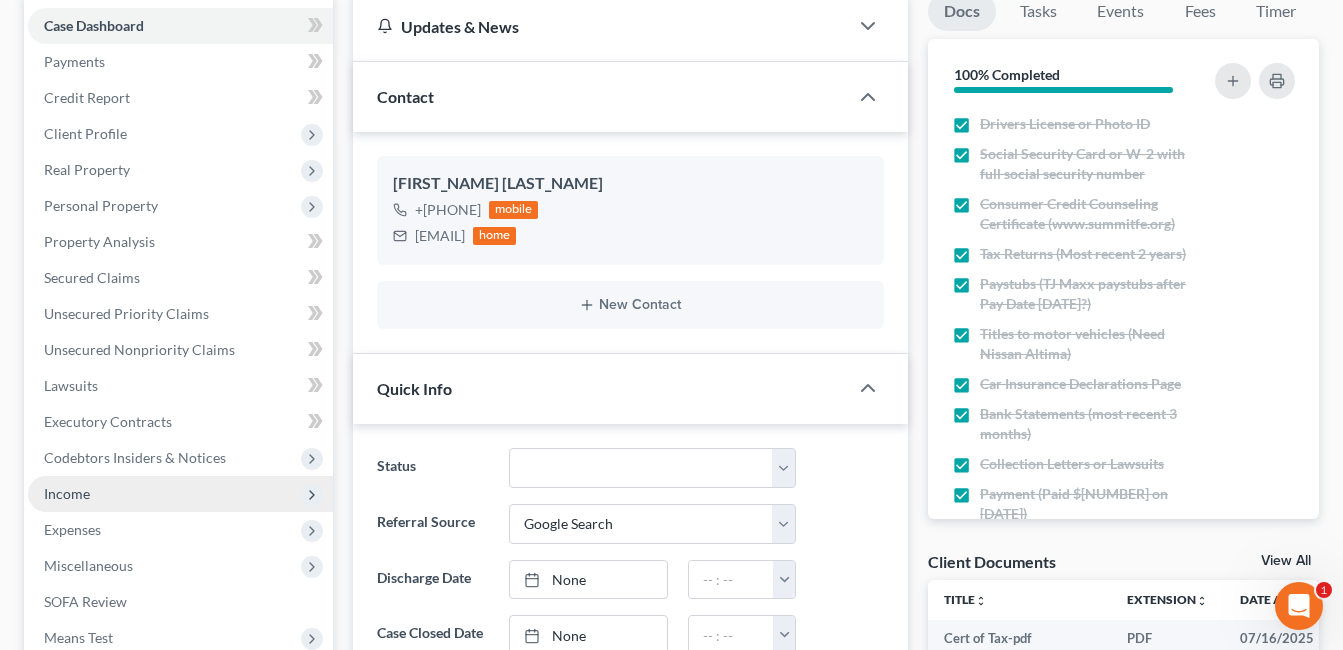 click on "Income" at bounding box center [180, 494] 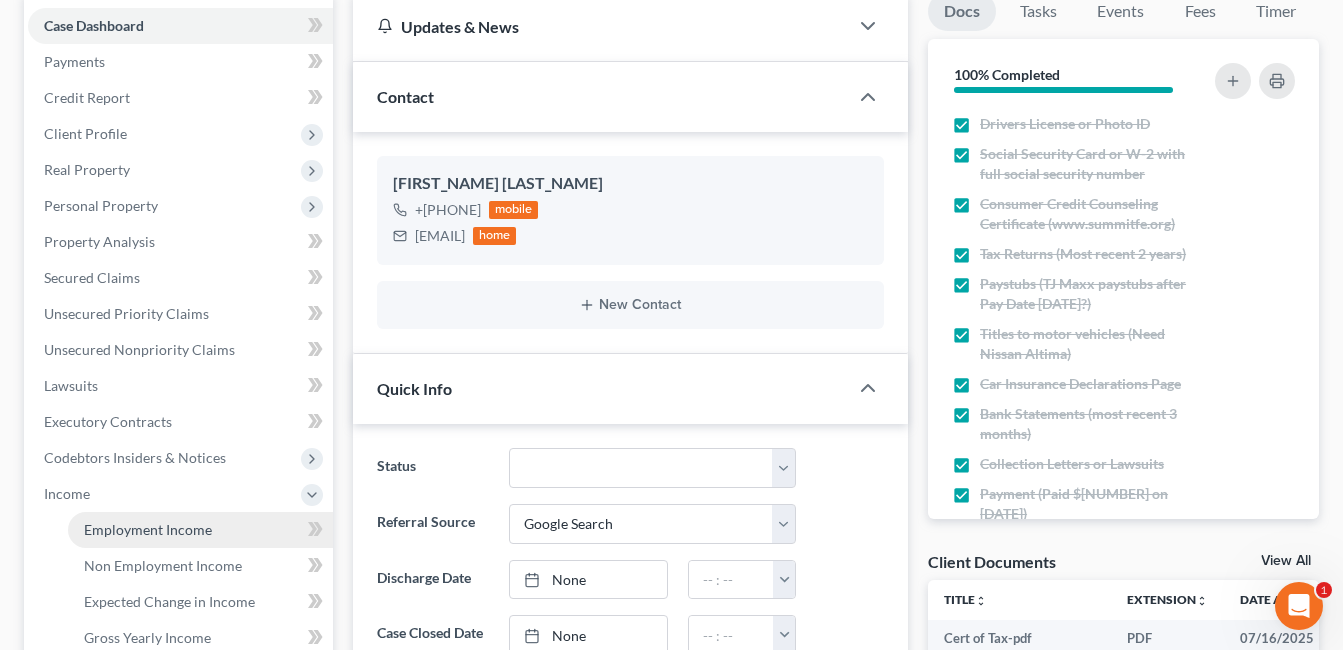 click on "Employment Income" at bounding box center (148, 529) 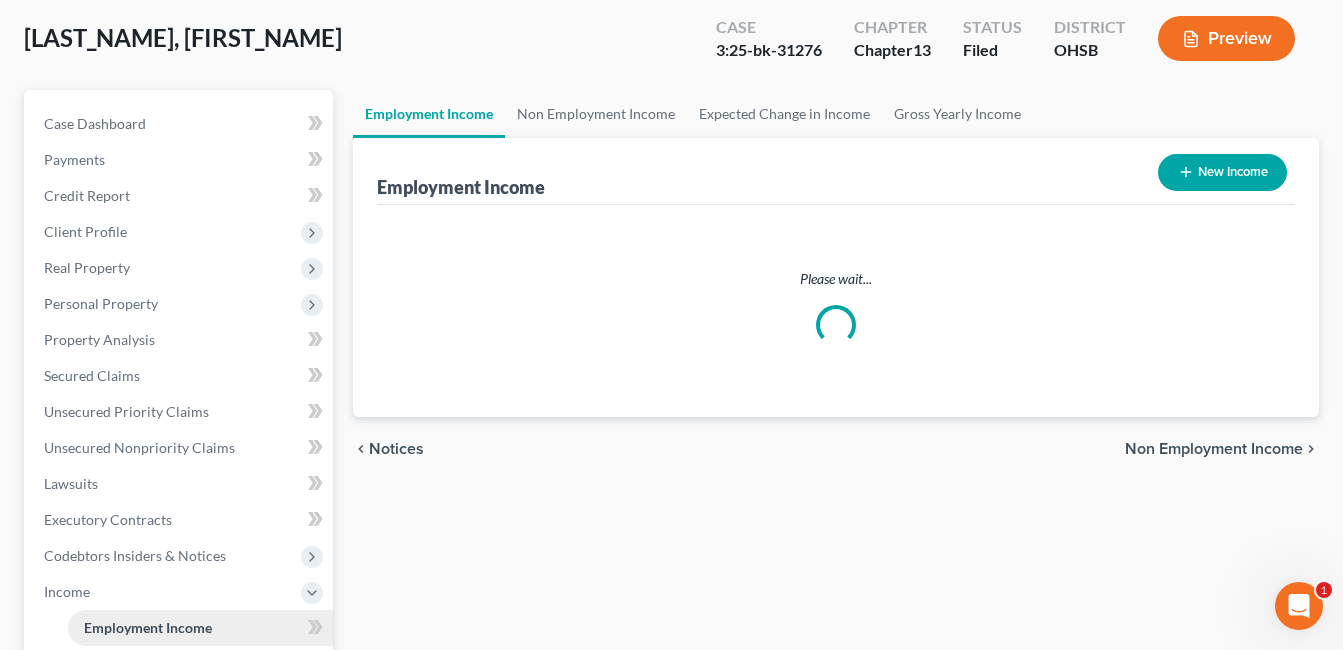 scroll, scrollTop: 0, scrollLeft: 0, axis: both 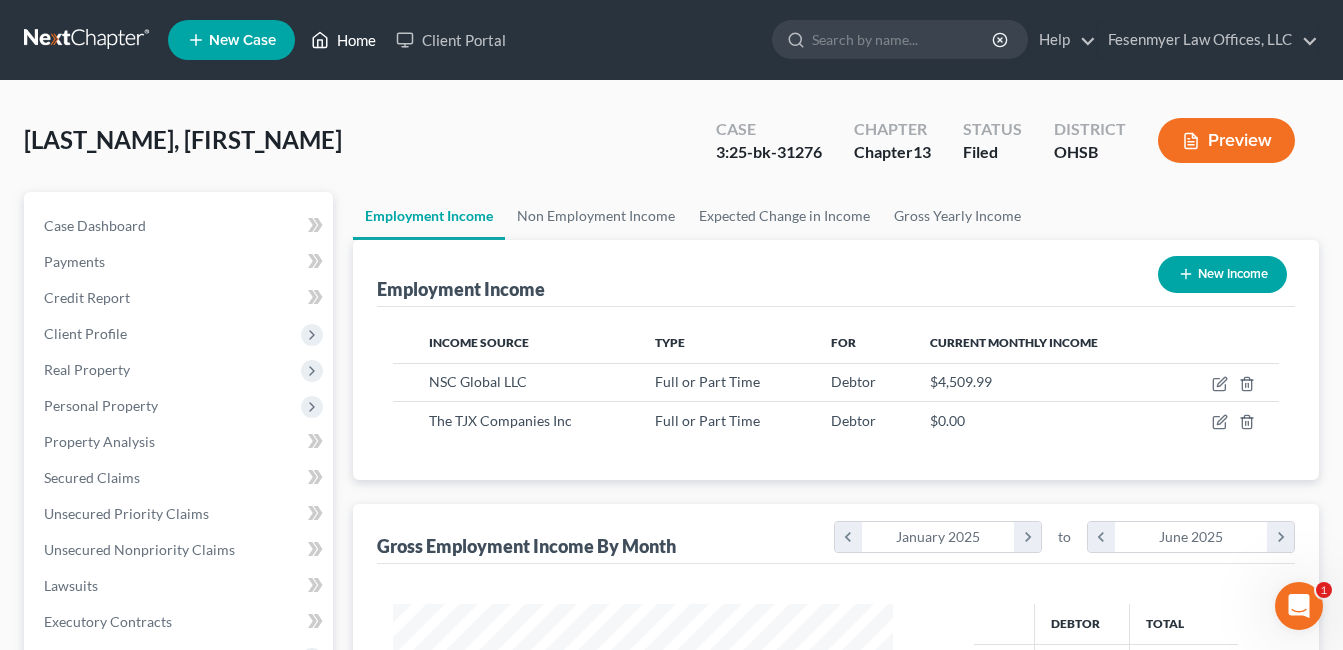 click on "Home" at bounding box center [343, 40] 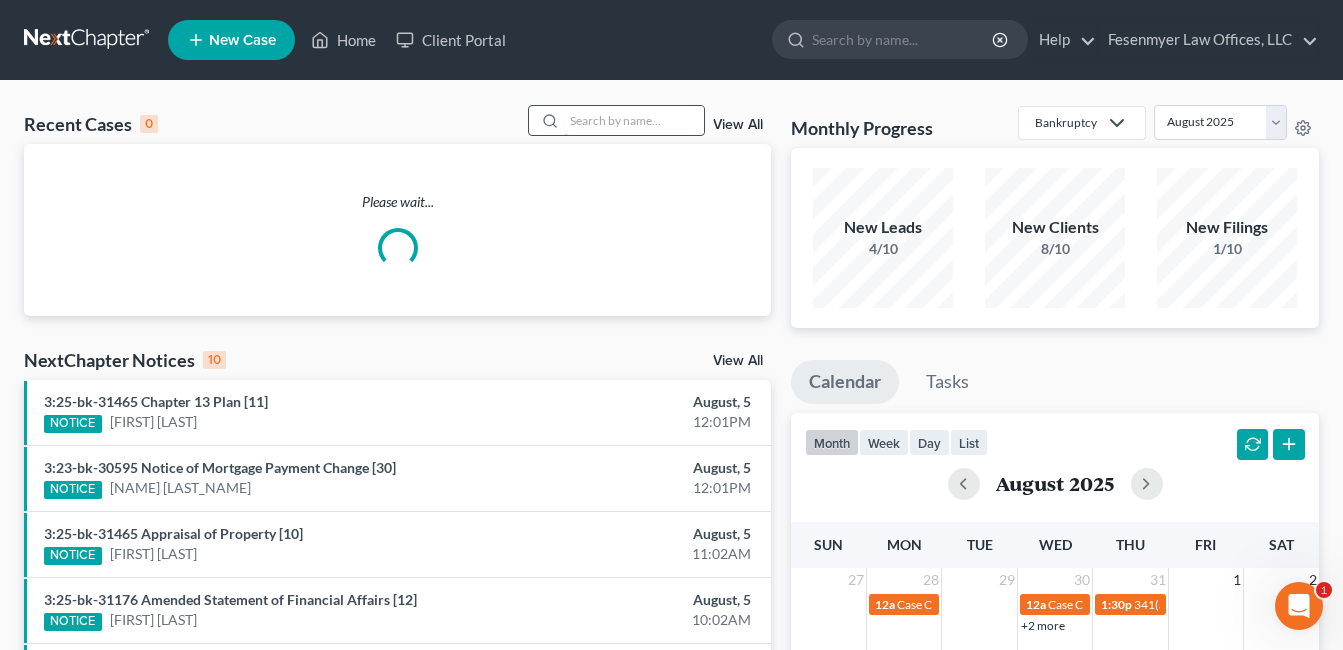click at bounding box center [634, 120] 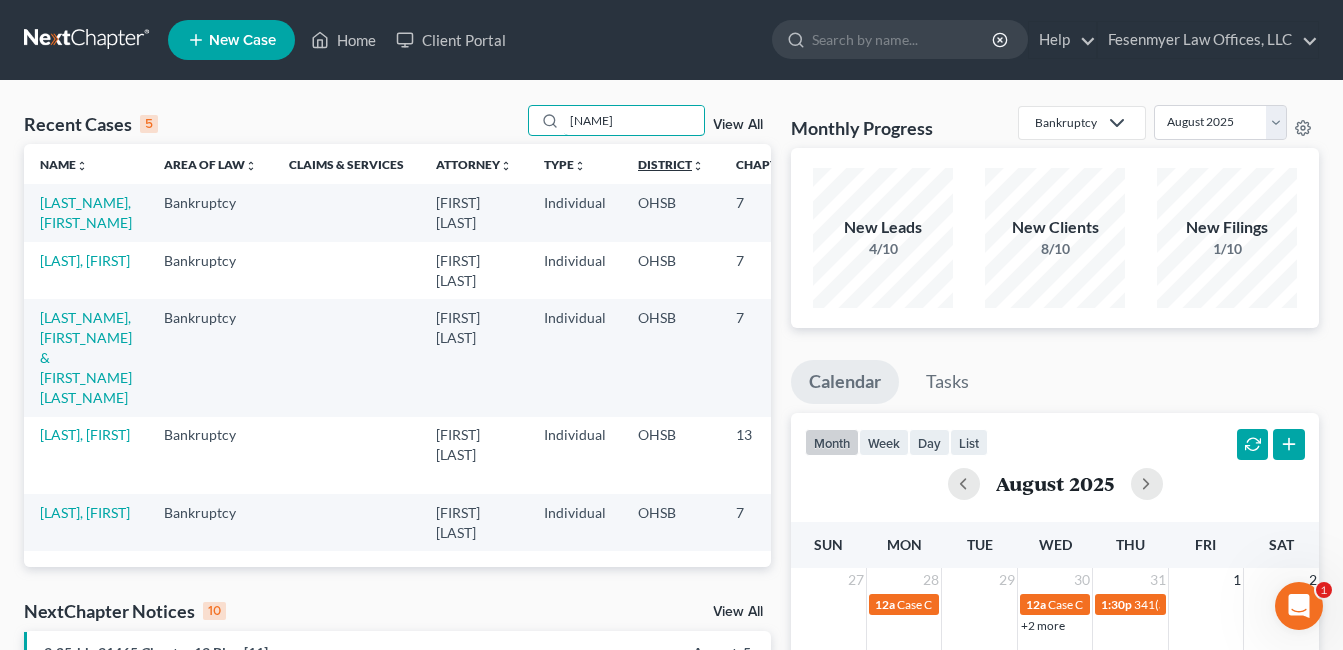 type on "[NAME]" 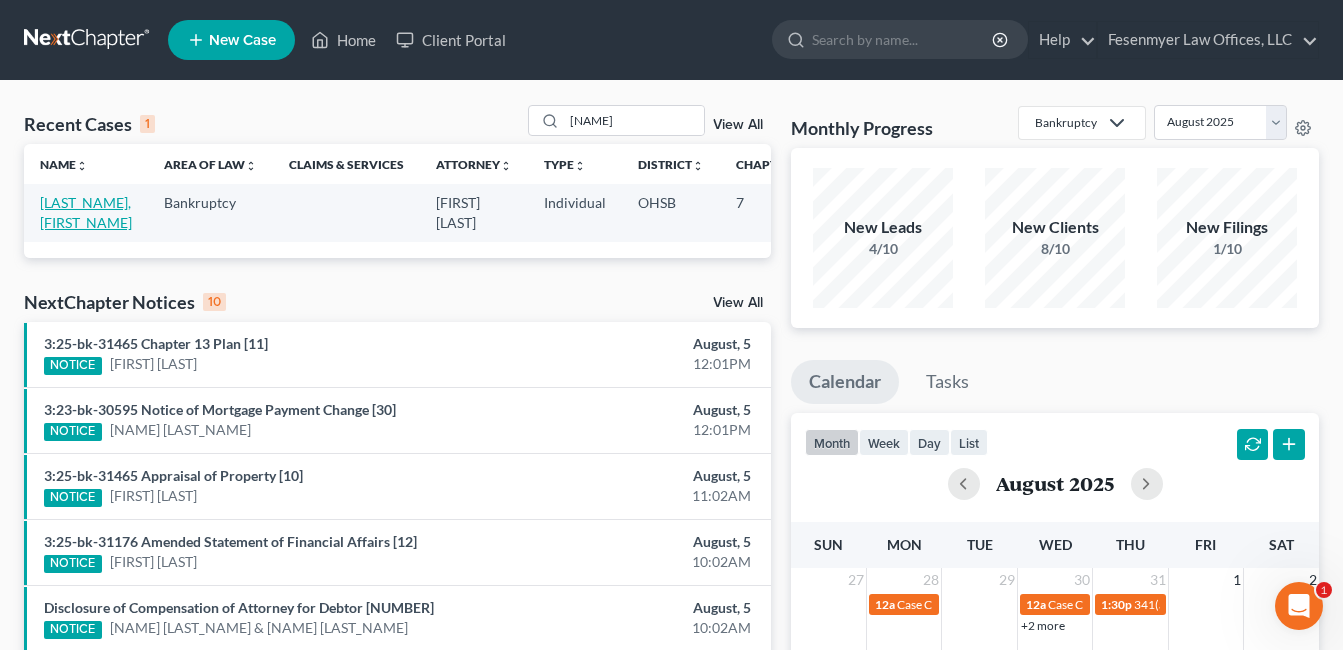 click on "[LAST_NAME], [FIRST_NAME]" at bounding box center [86, 212] 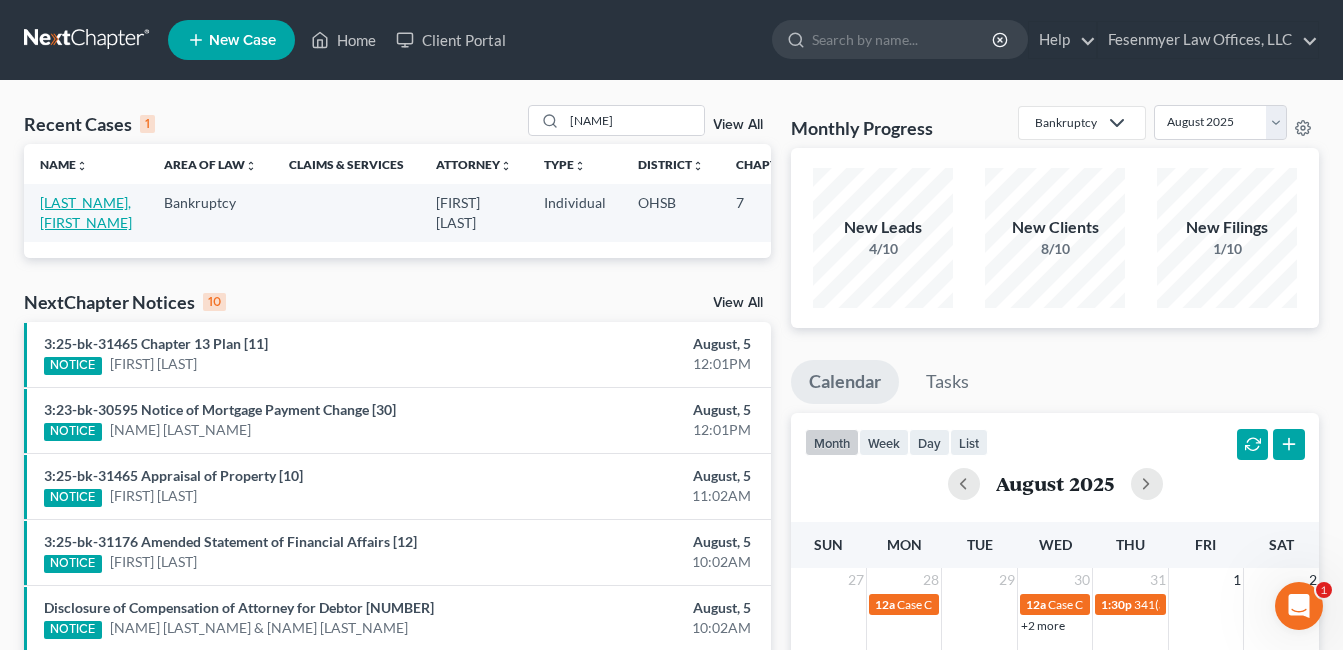 select on "4" 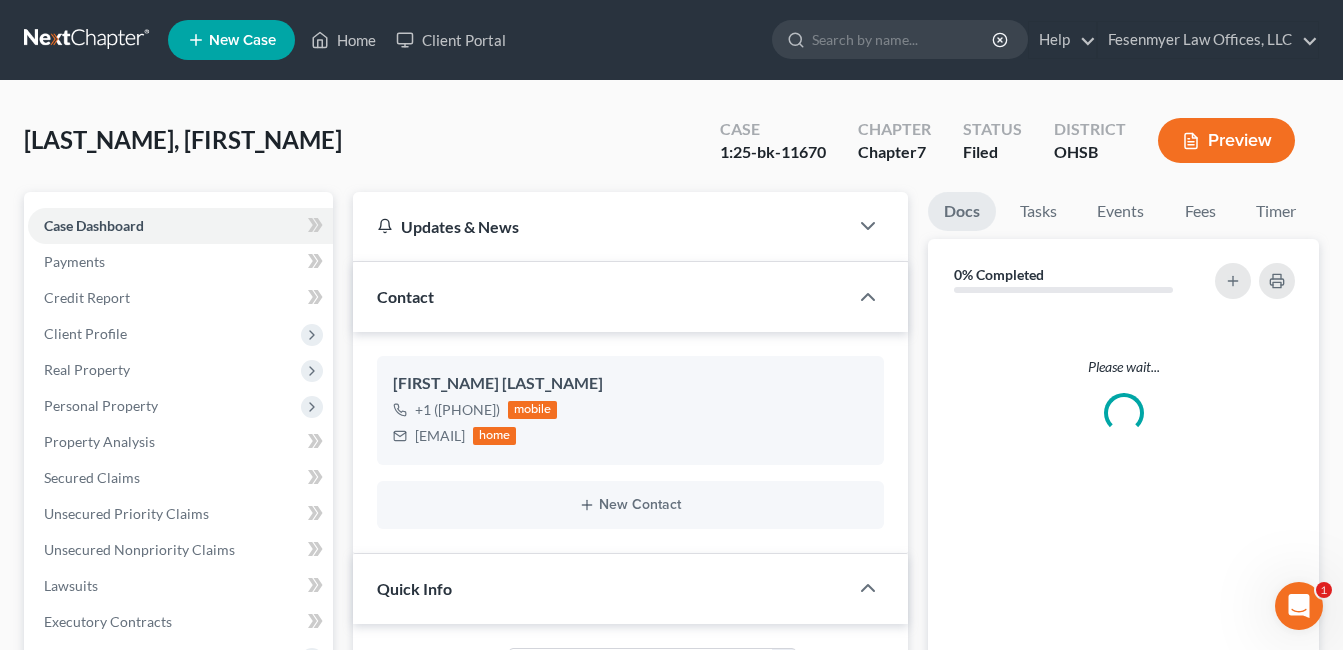 click on "Additional Documents" at bounding box center (180, 874) 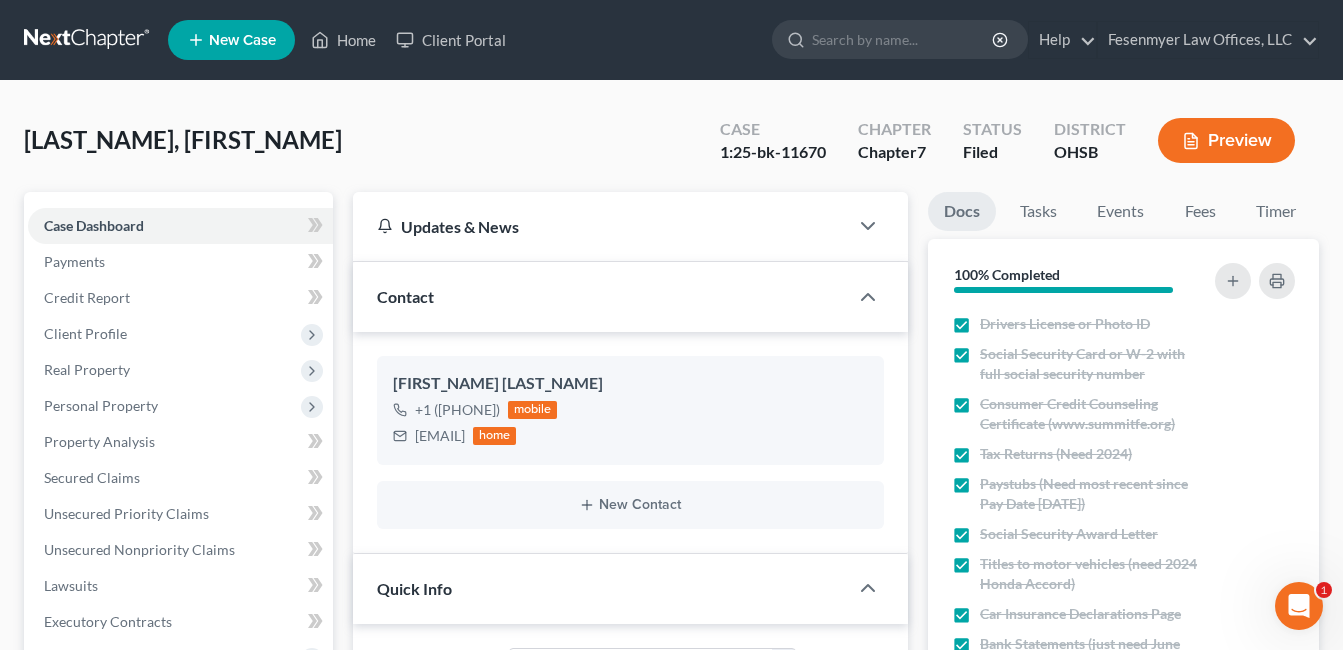 scroll, scrollTop: 400, scrollLeft: 0, axis: vertical 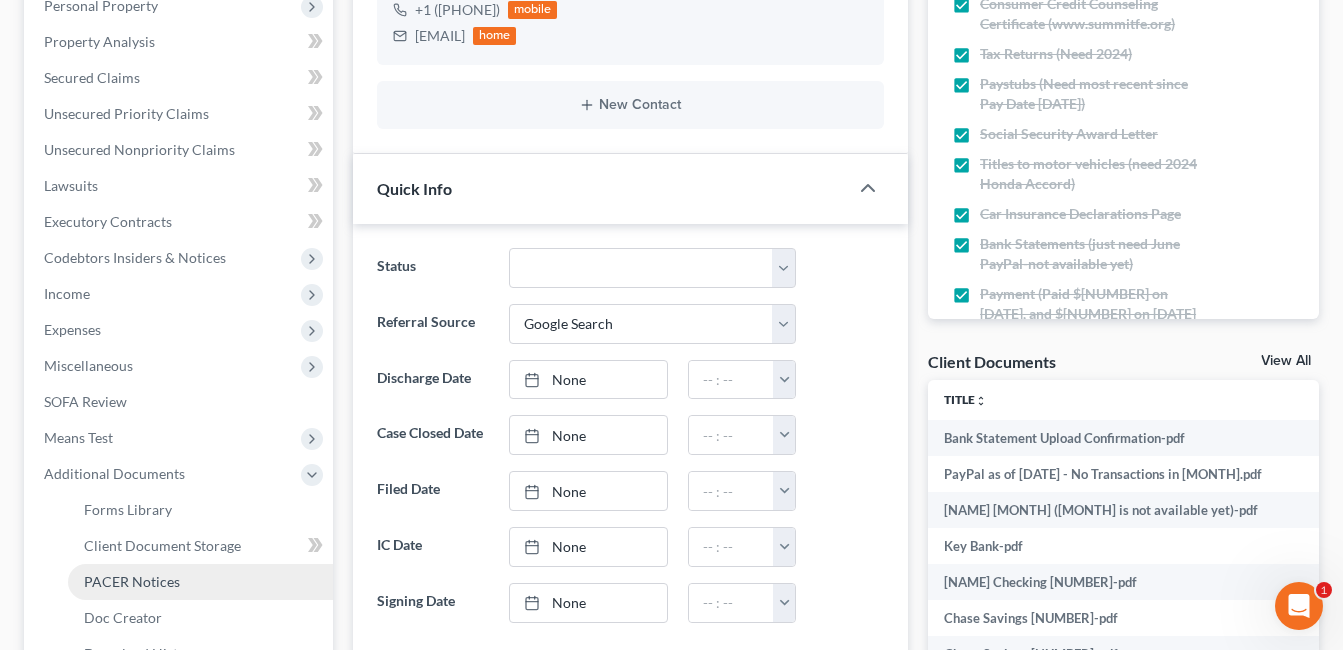 click on "PACER Notices" at bounding box center [132, 581] 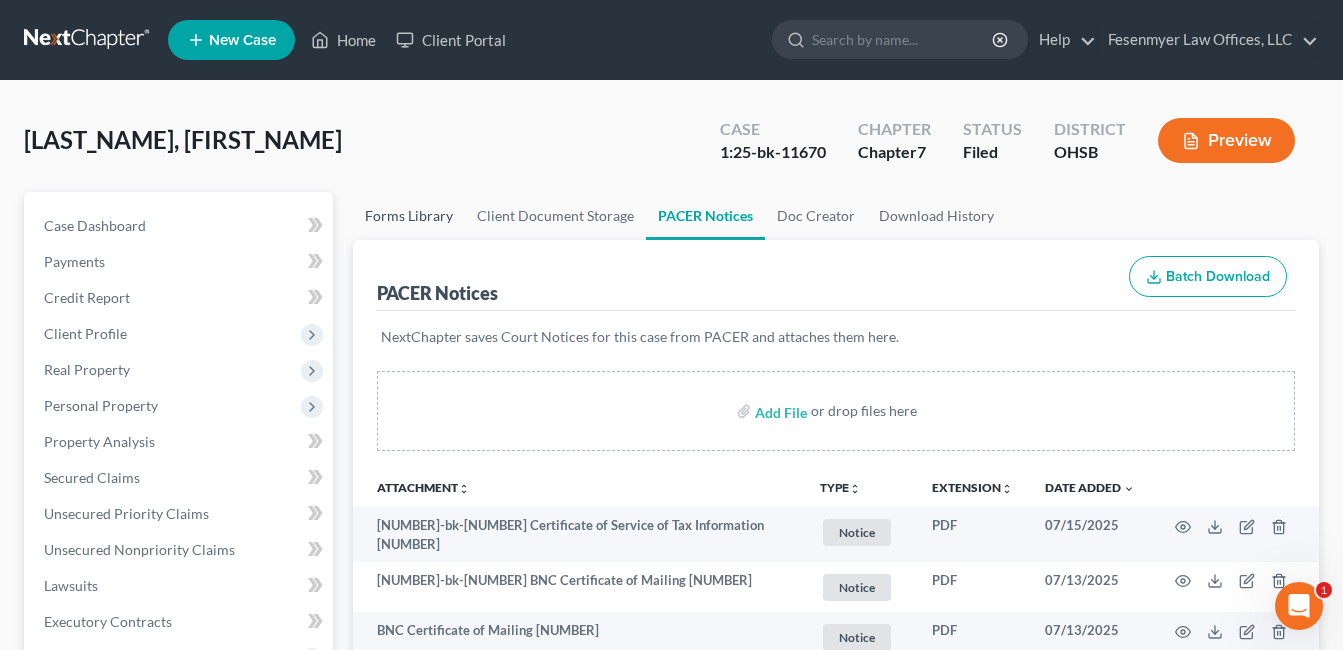 scroll, scrollTop: 696, scrollLeft: 0, axis: vertical 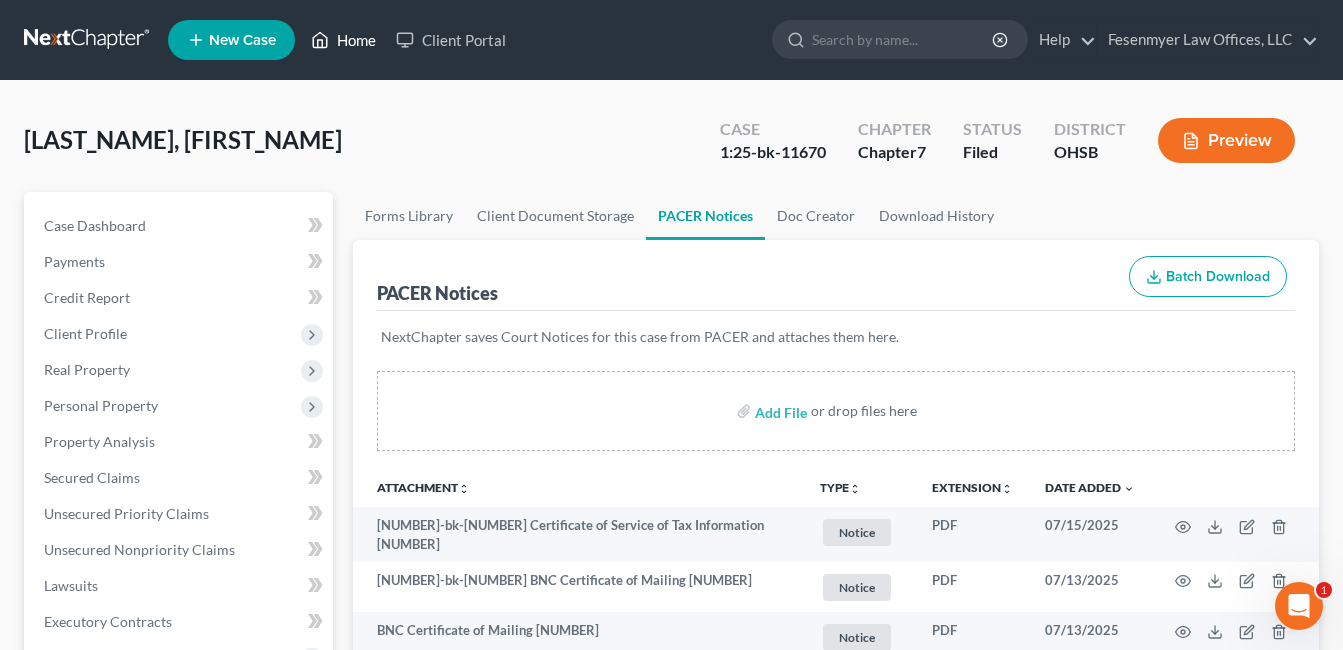 click on "Home" at bounding box center (343, 40) 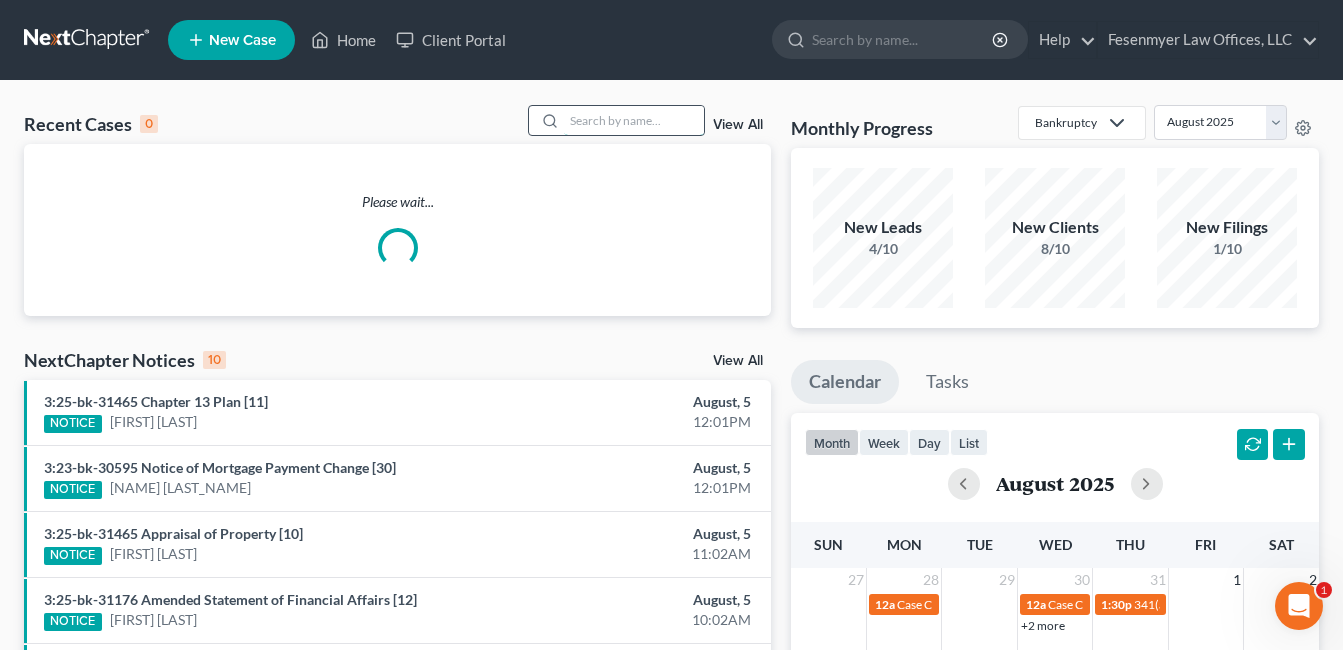click at bounding box center [634, 120] 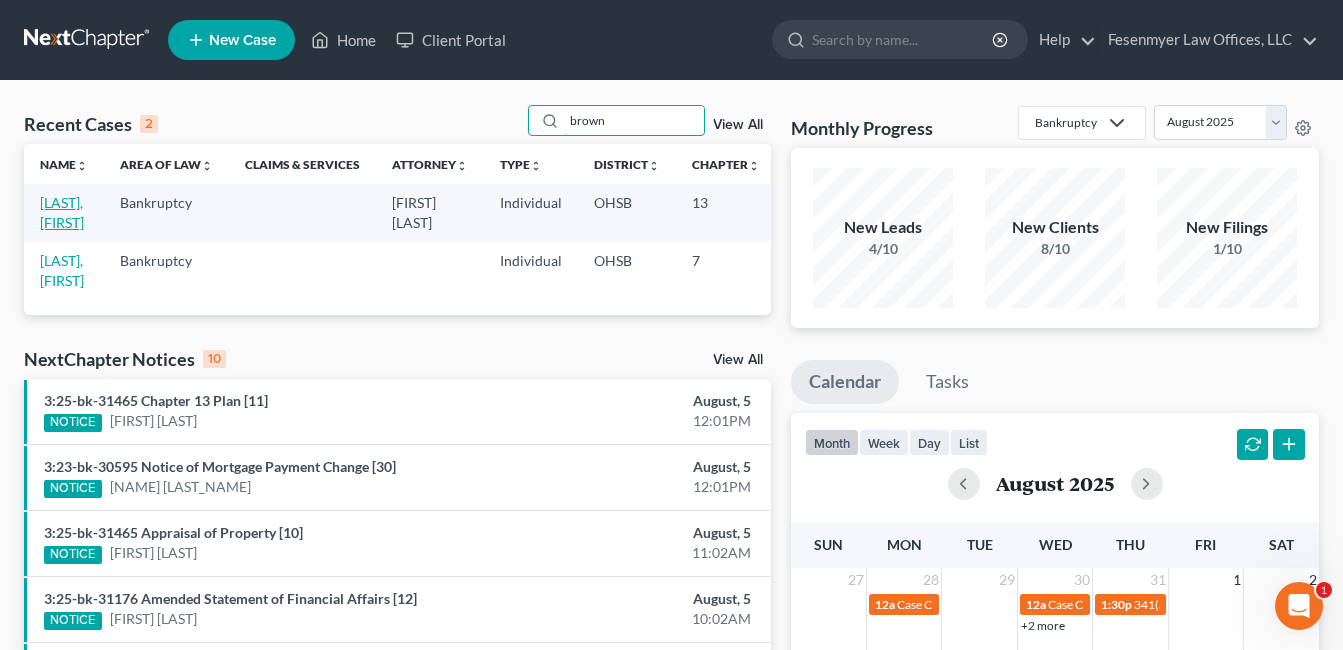 type on "brown" 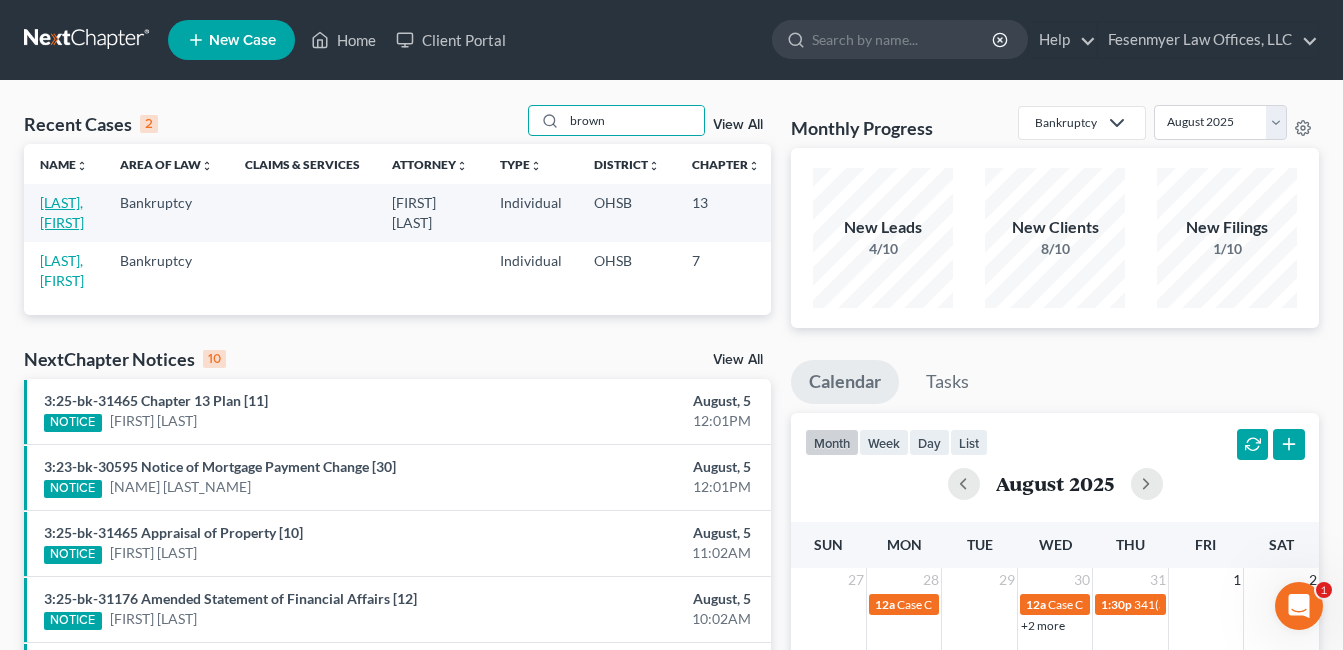click on "[LAST], [FIRST]" at bounding box center (62, 212) 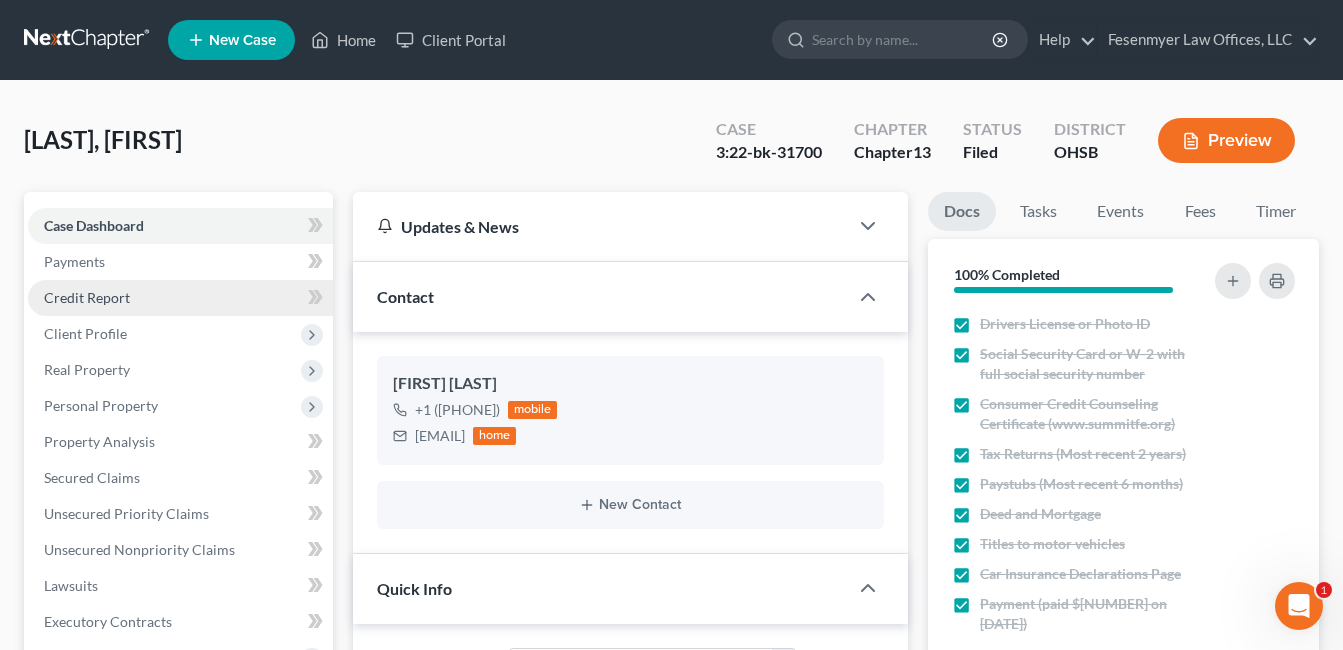 click on "[NAME], [FIRST_NAME] Upgraded Case [NUMBER] Chapter [NUMBER] Status Filed District OHSB Preview" at bounding box center [671, 148] 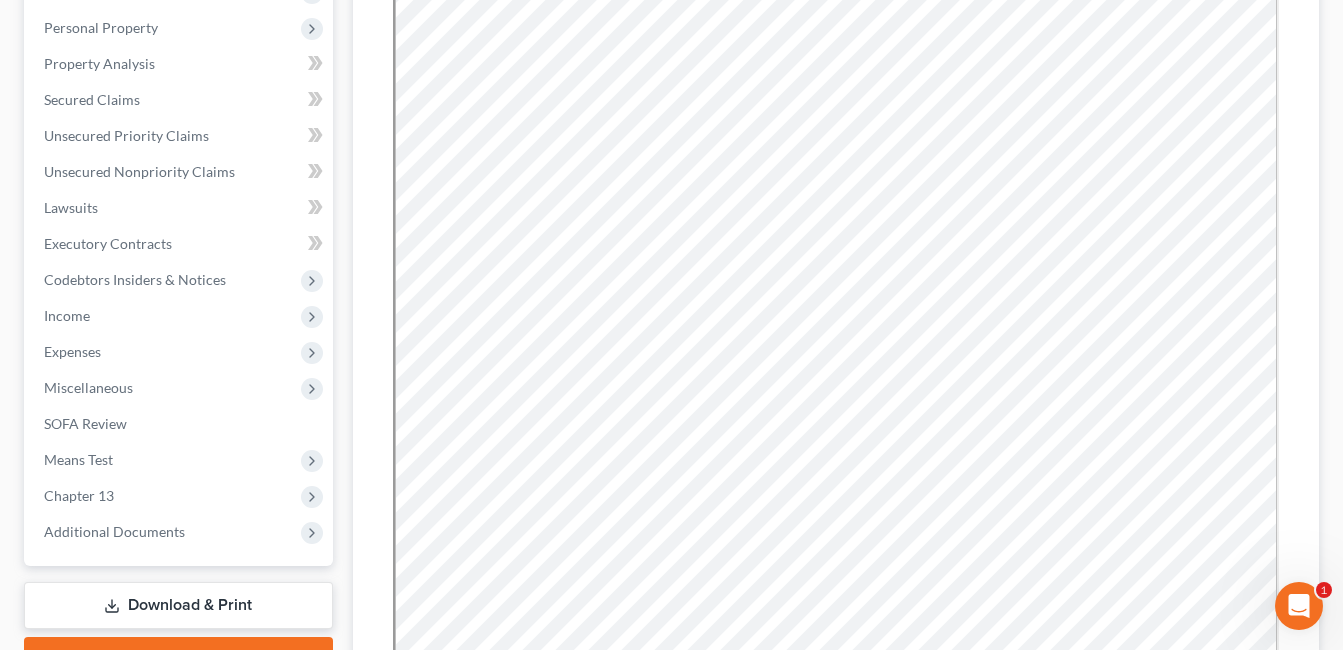 scroll, scrollTop: 600, scrollLeft: 0, axis: vertical 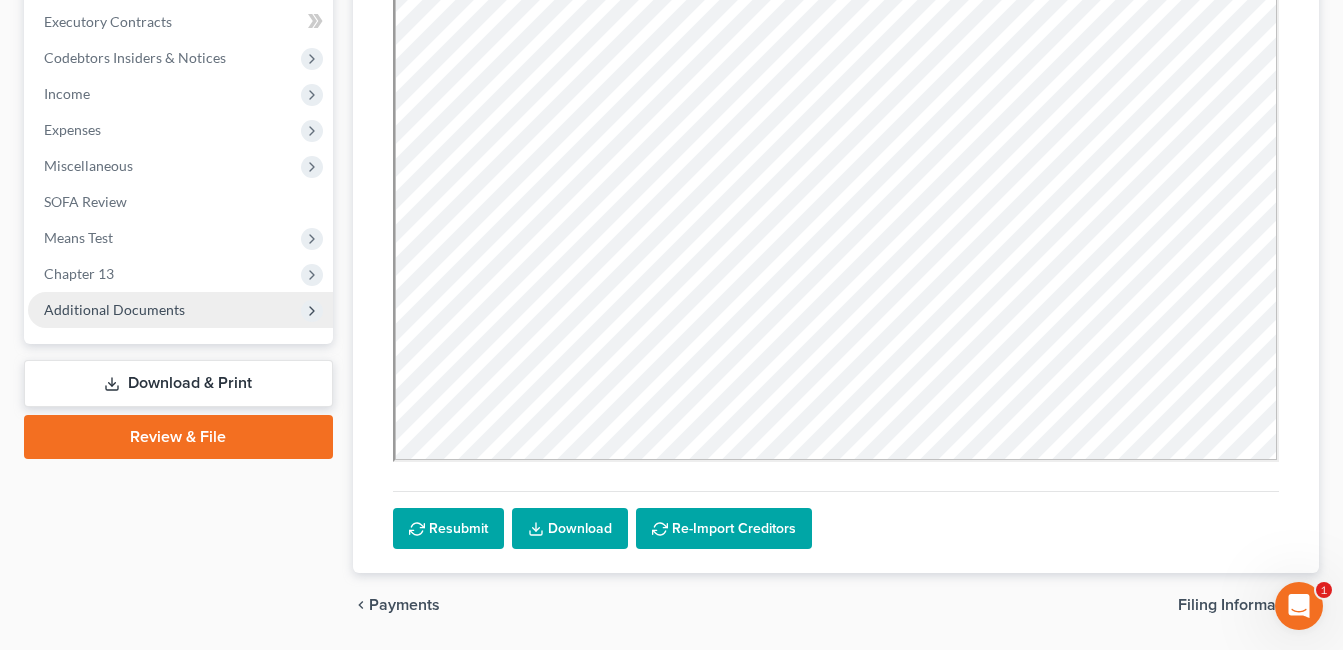 click on "Additional Documents" at bounding box center (114, 309) 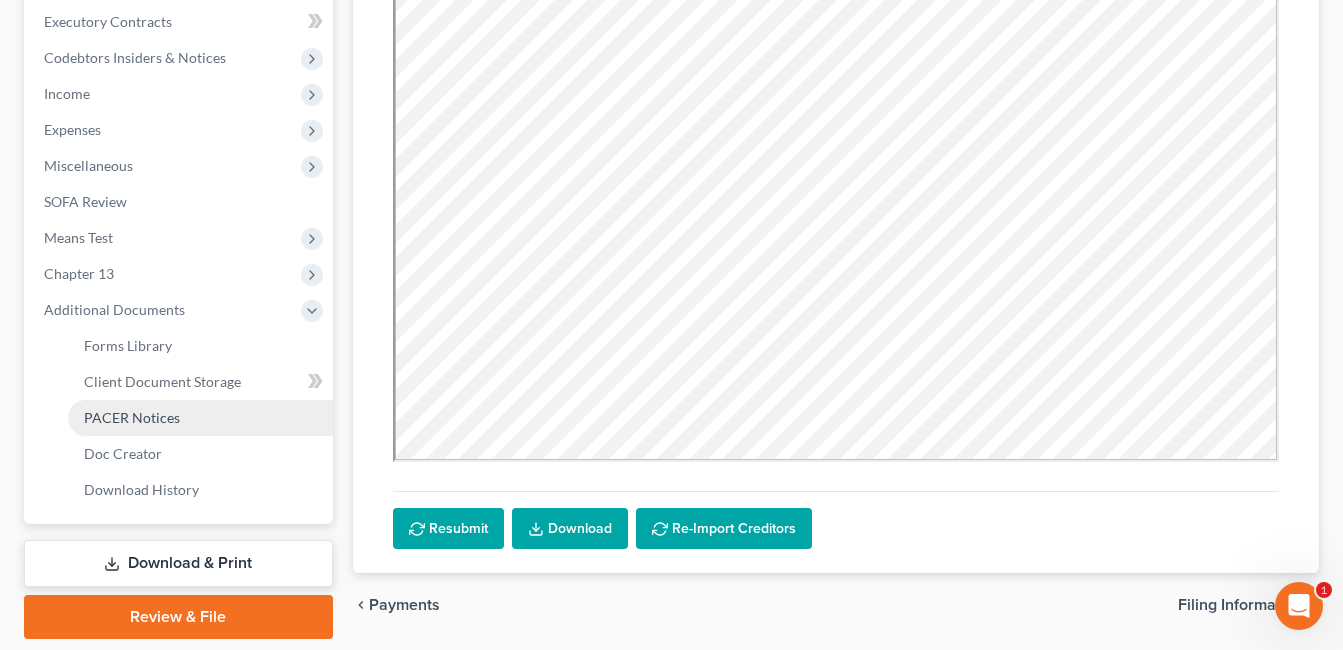 click on "PACER Notices" at bounding box center [200, 418] 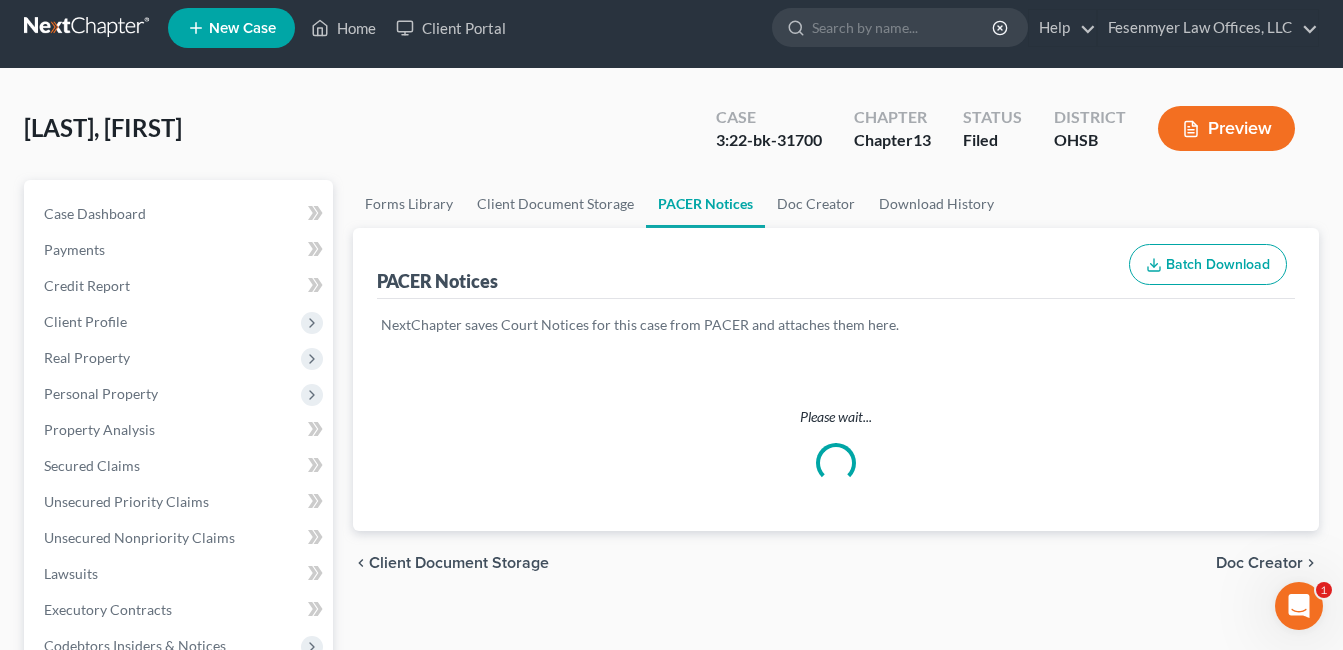 scroll, scrollTop: 0, scrollLeft: 0, axis: both 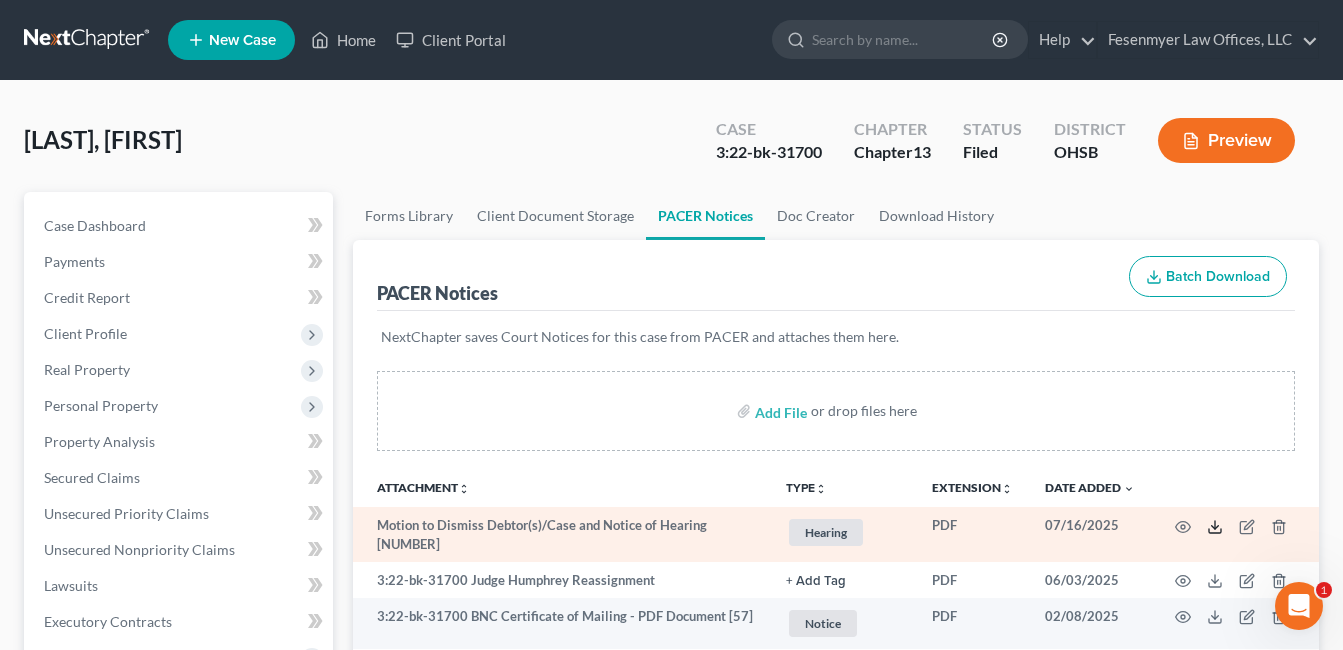 click 